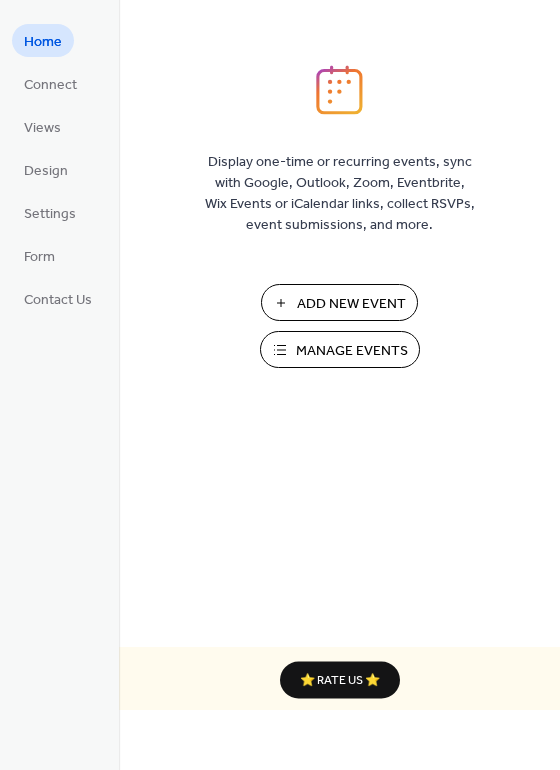 scroll, scrollTop: 0, scrollLeft: 0, axis: both 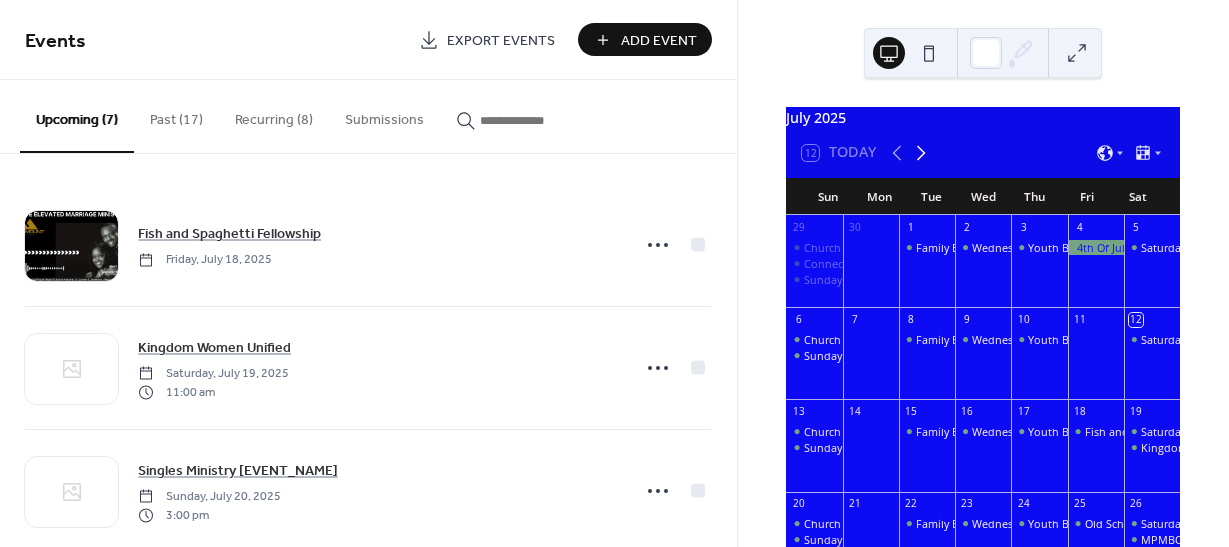 click 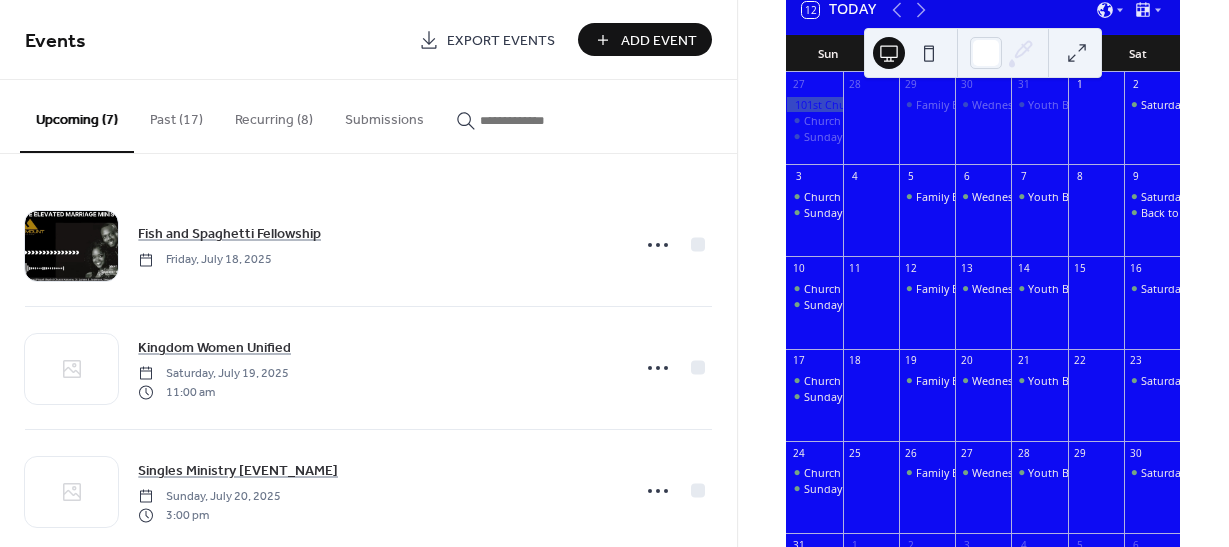 scroll, scrollTop: 148, scrollLeft: 0, axis: vertical 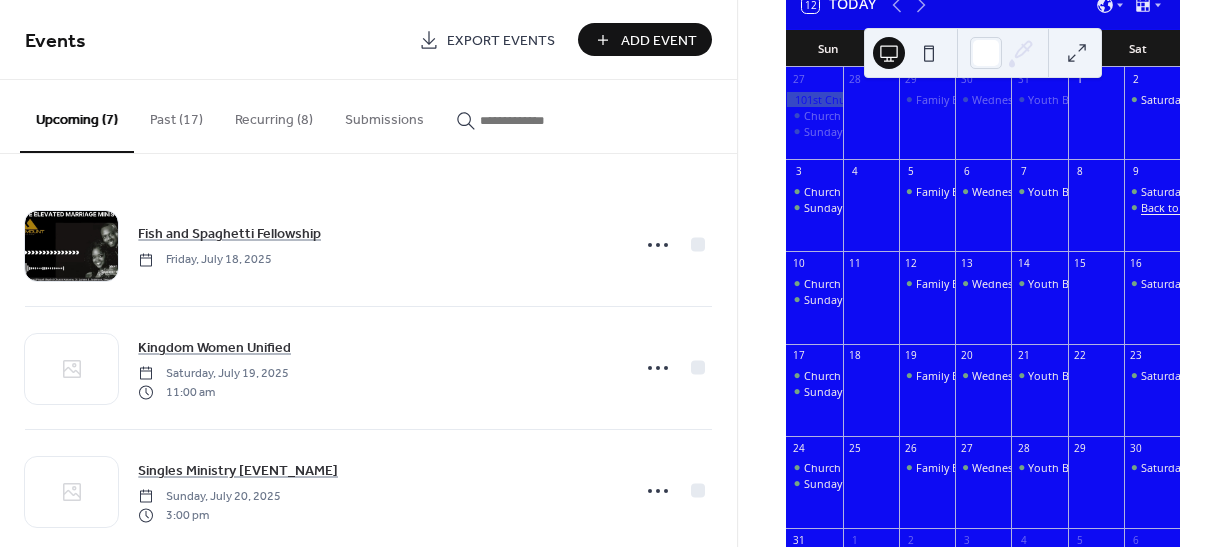 click on "Back to School Sneaker Ball" at bounding box center (1212, 207) 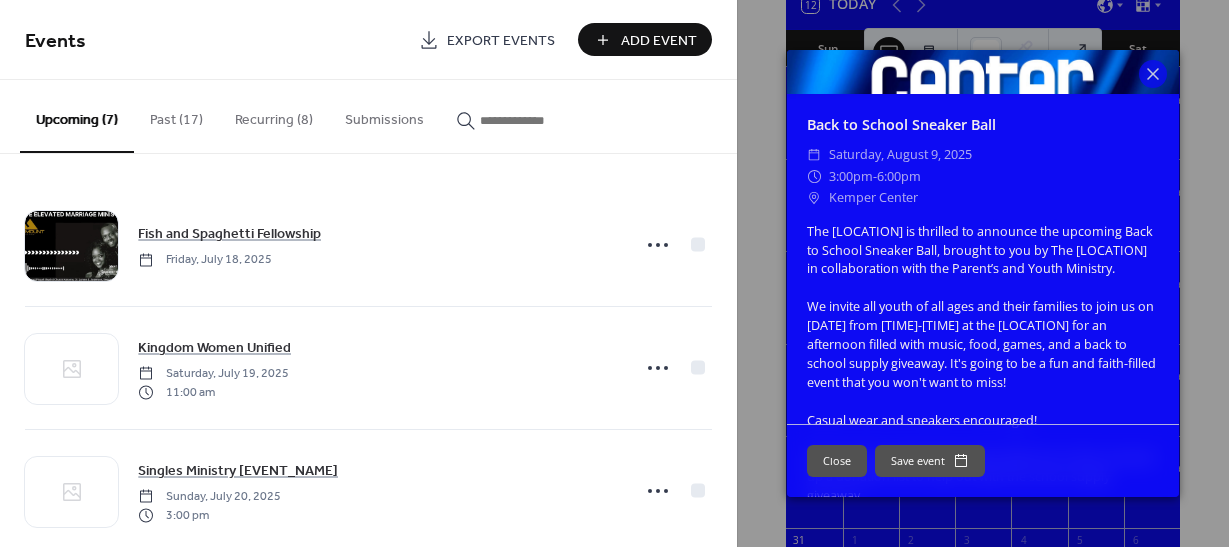 scroll, scrollTop: 327, scrollLeft: 0, axis: vertical 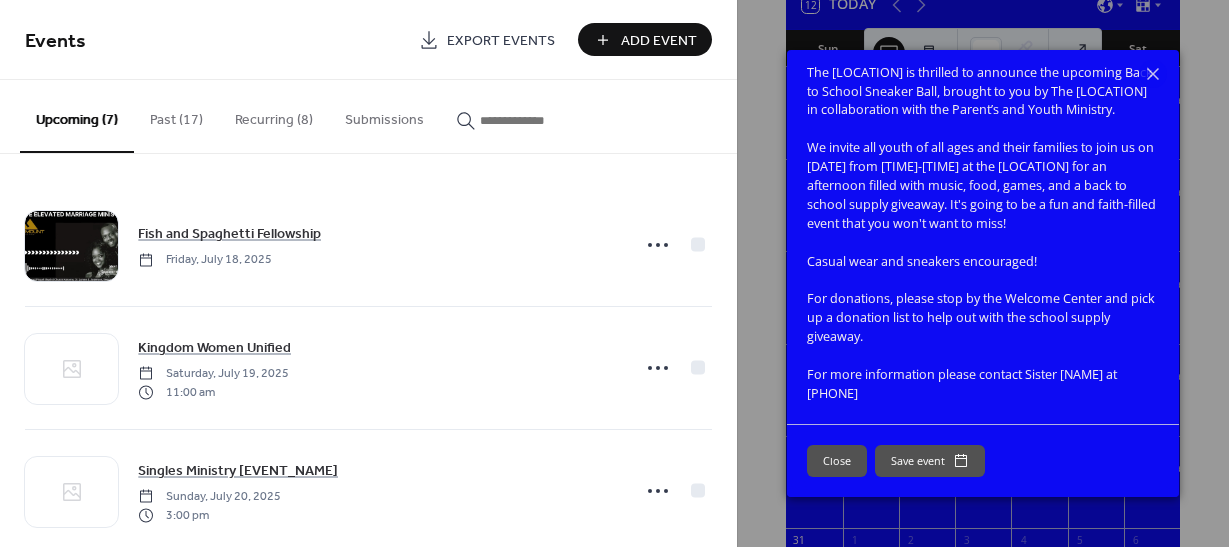 click on "Close" at bounding box center [837, 461] 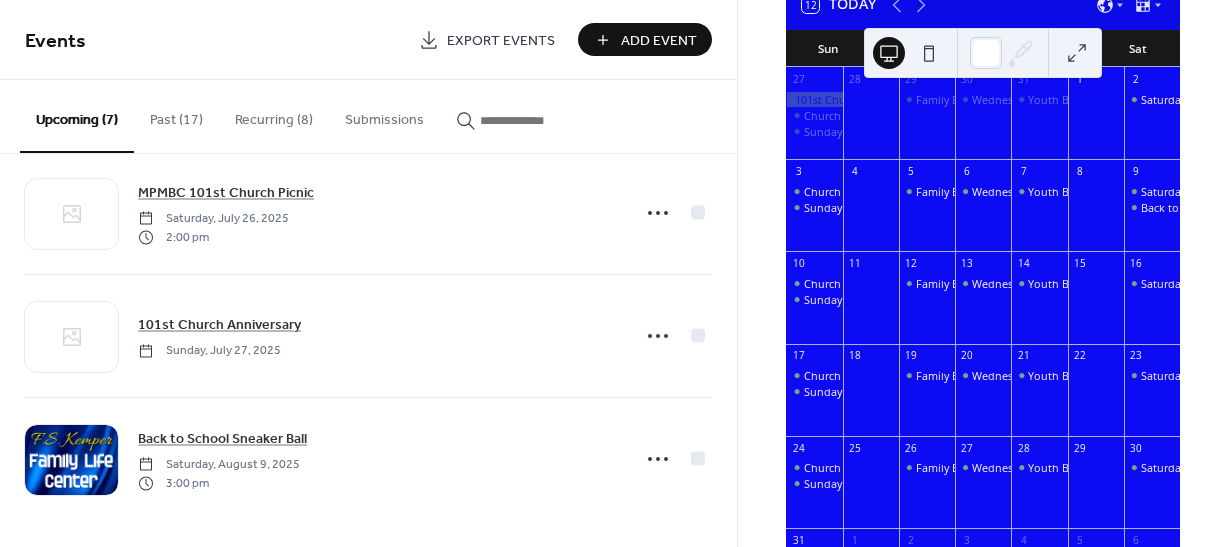 scroll, scrollTop: 527, scrollLeft: 0, axis: vertical 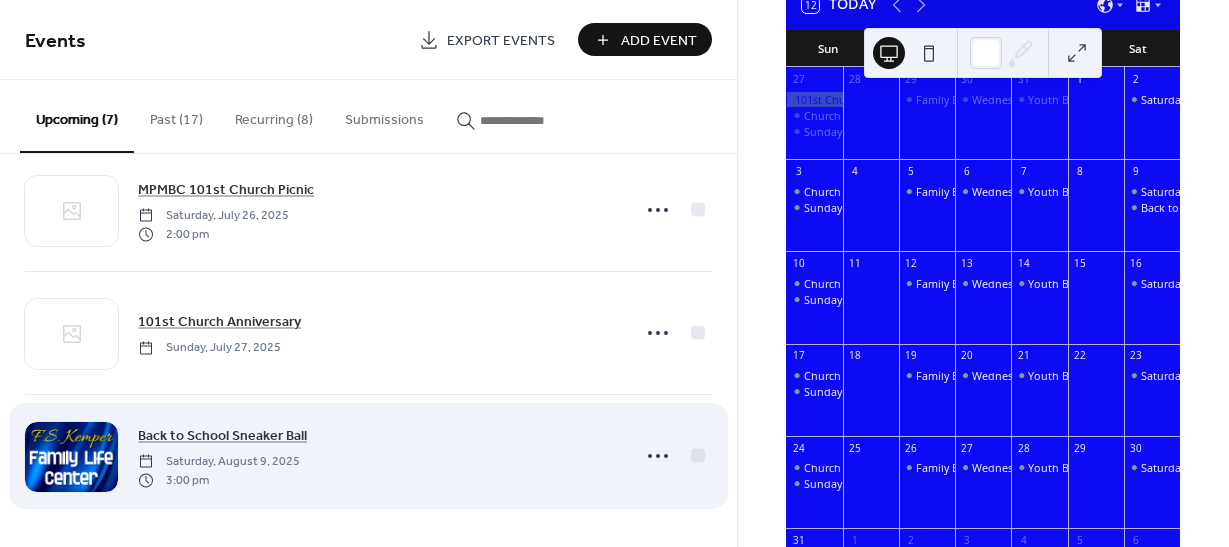 click 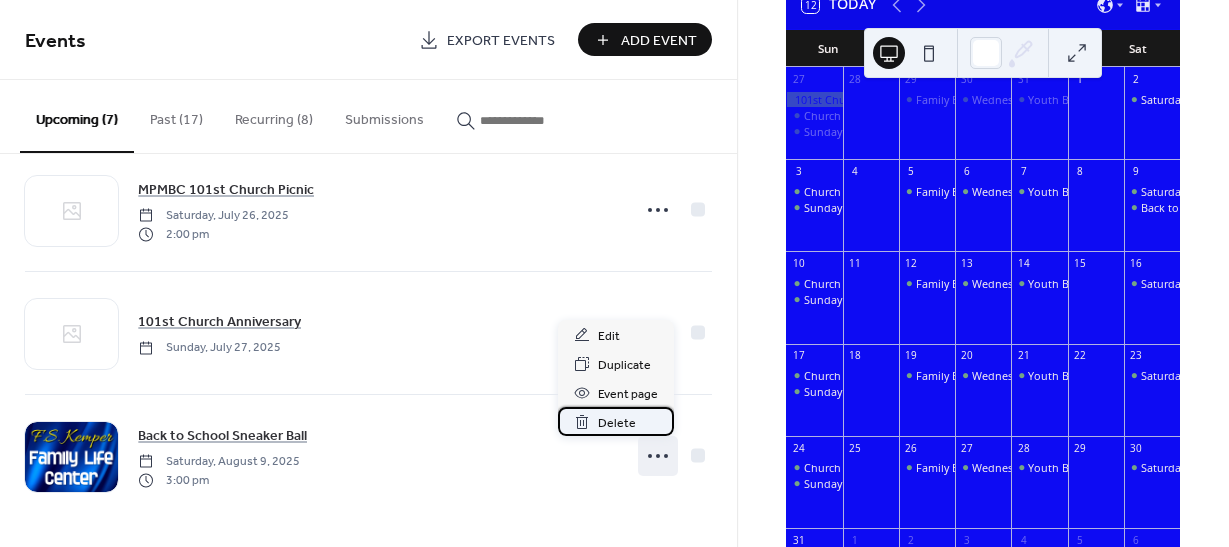 click on "Delete" at bounding box center [617, 423] 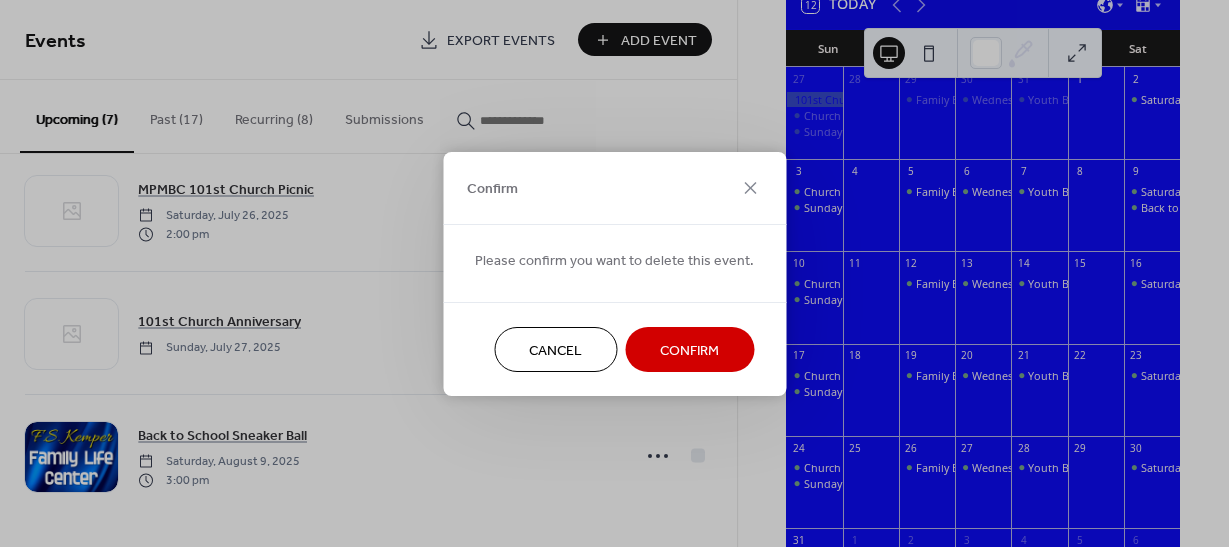 click on "Confirm" at bounding box center (689, 350) 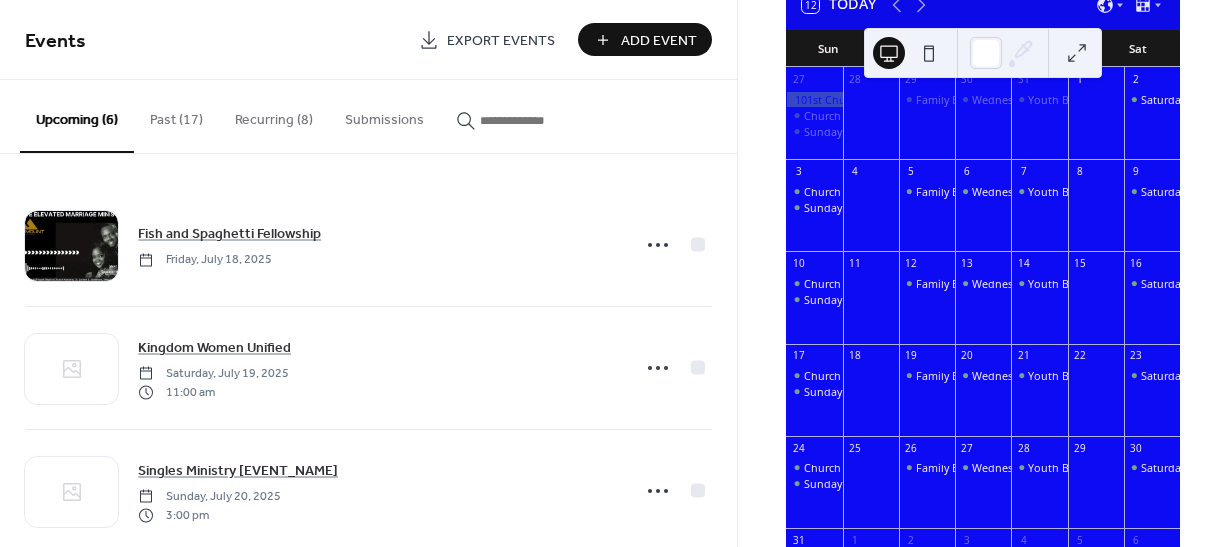scroll, scrollTop: 186, scrollLeft: 0, axis: vertical 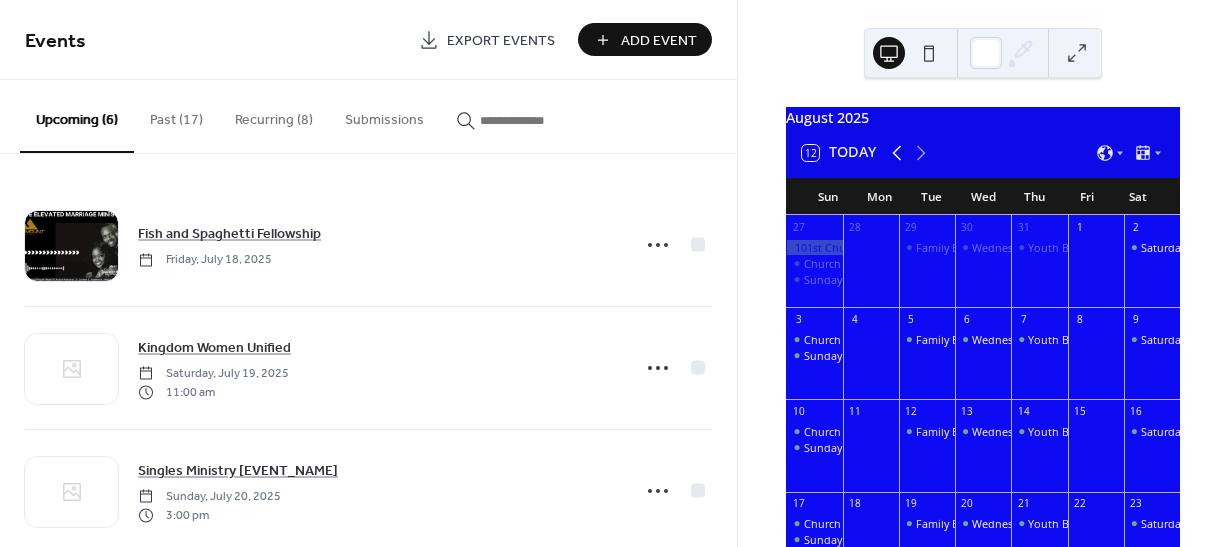 click 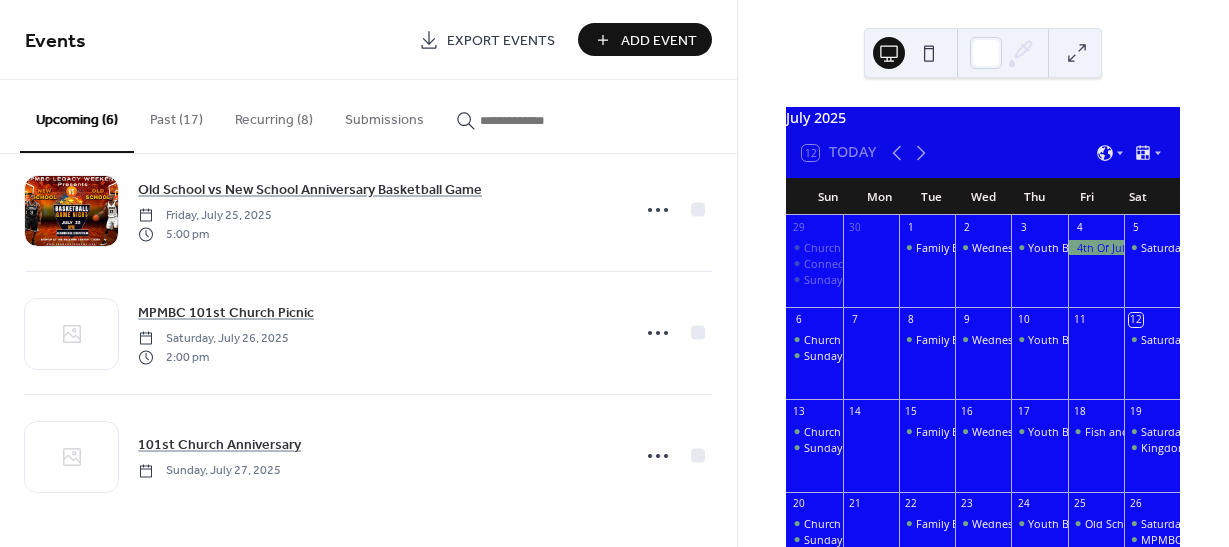 scroll, scrollTop: 0, scrollLeft: 0, axis: both 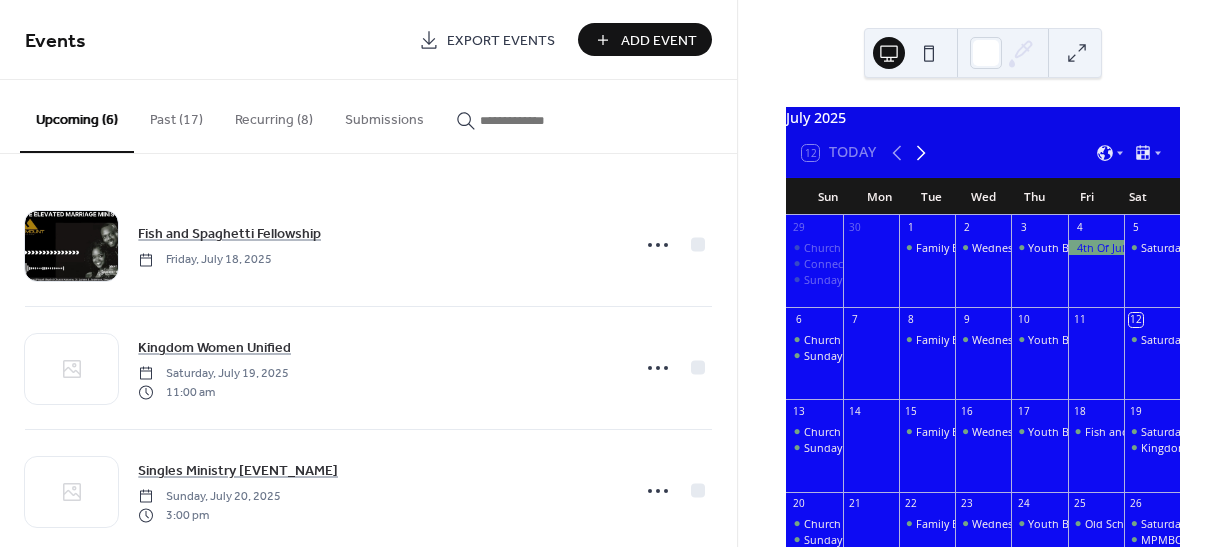 click 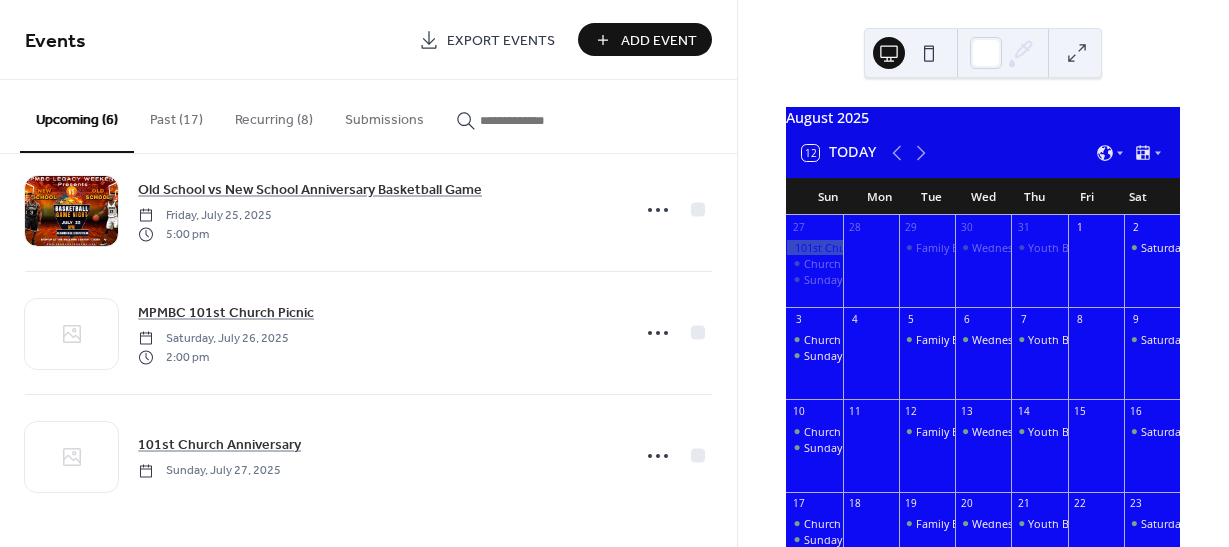scroll, scrollTop: 0, scrollLeft: 0, axis: both 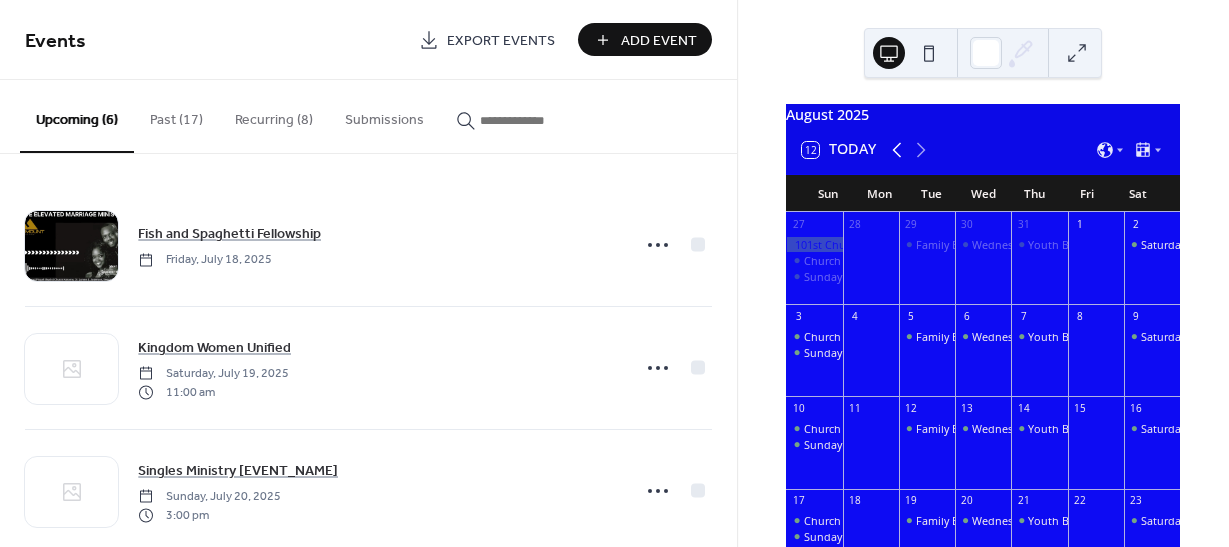 click 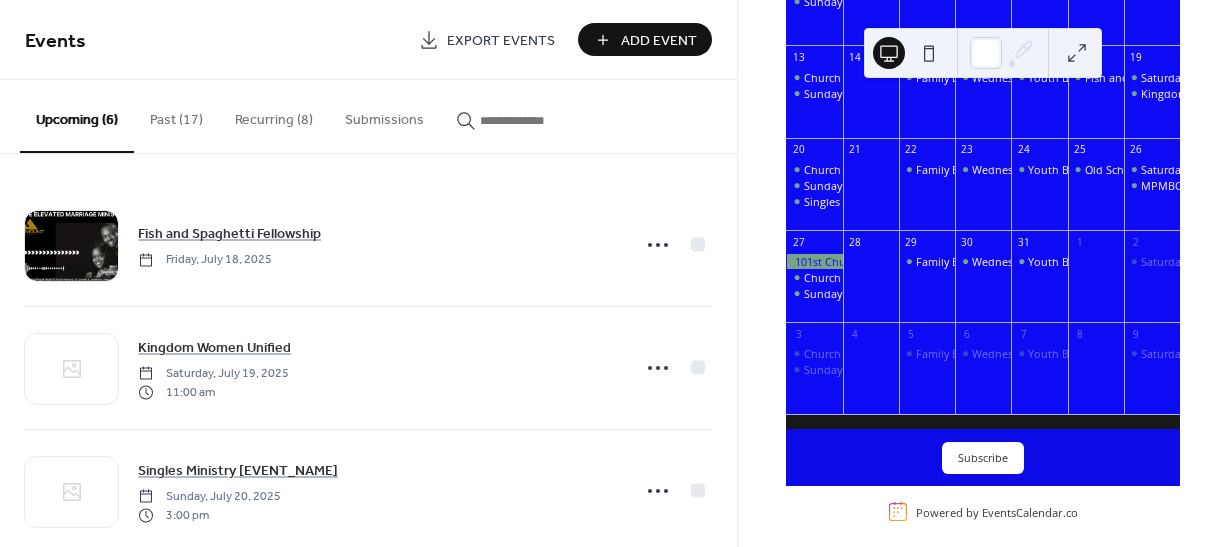 scroll, scrollTop: 361, scrollLeft: 0, axis: vertical 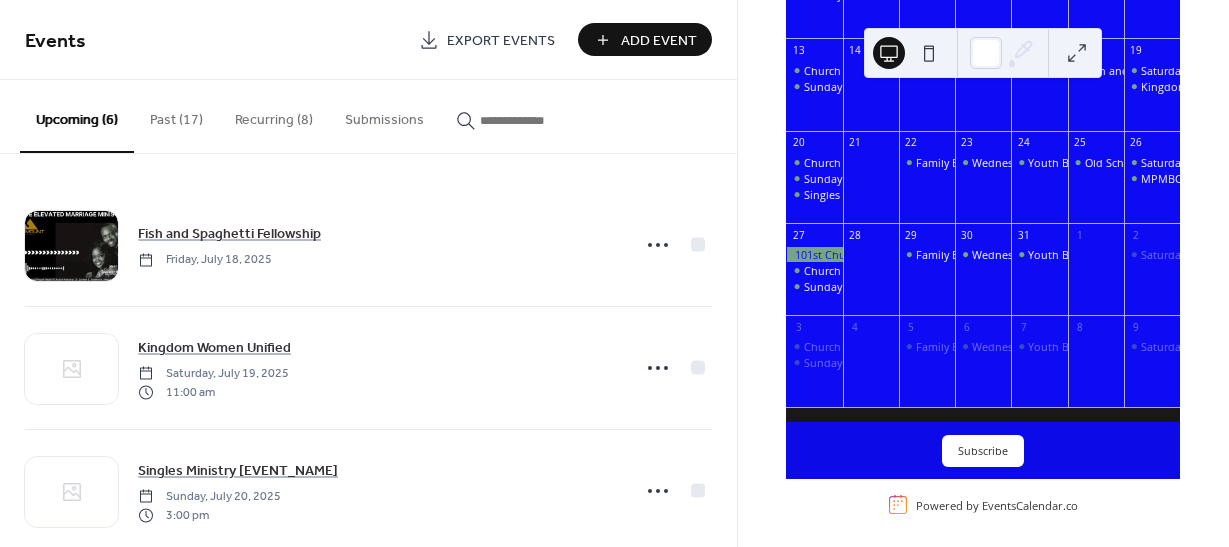 click on "Past  (17)" at bounding box center [176, 115] 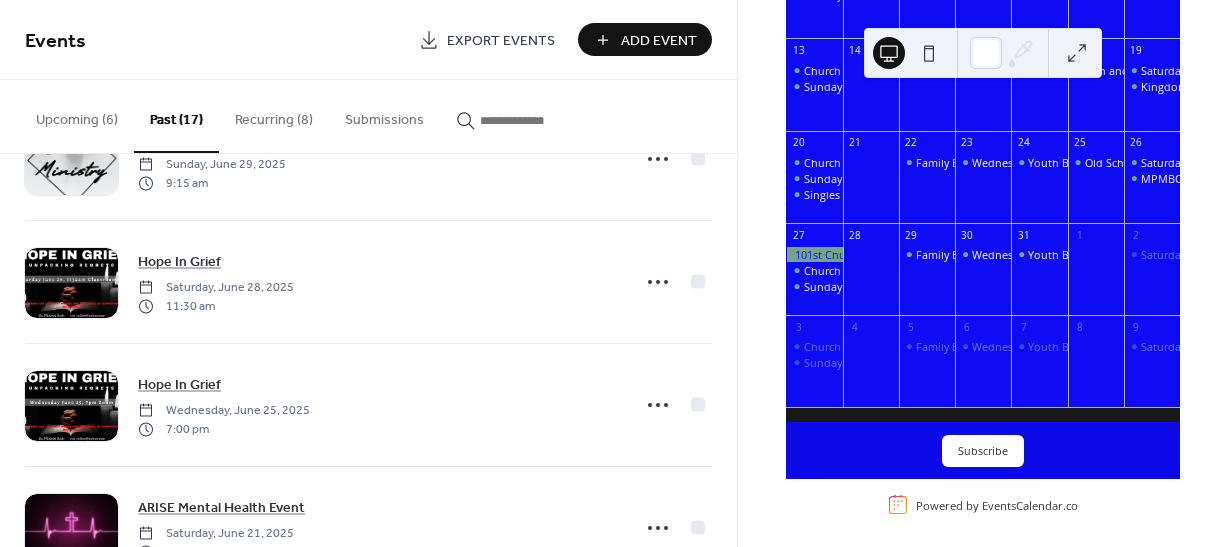 scroll, scrollTop: 366, scrollLeft: 0, axis: vertical 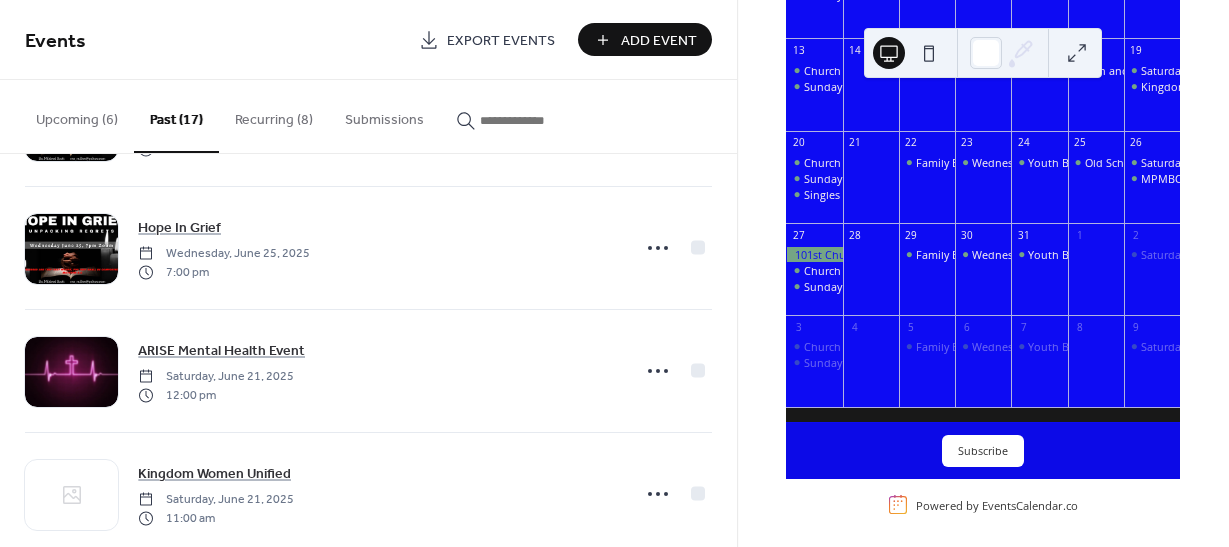 click on "Upcoming  (6)" at bounding box center [77, 115] 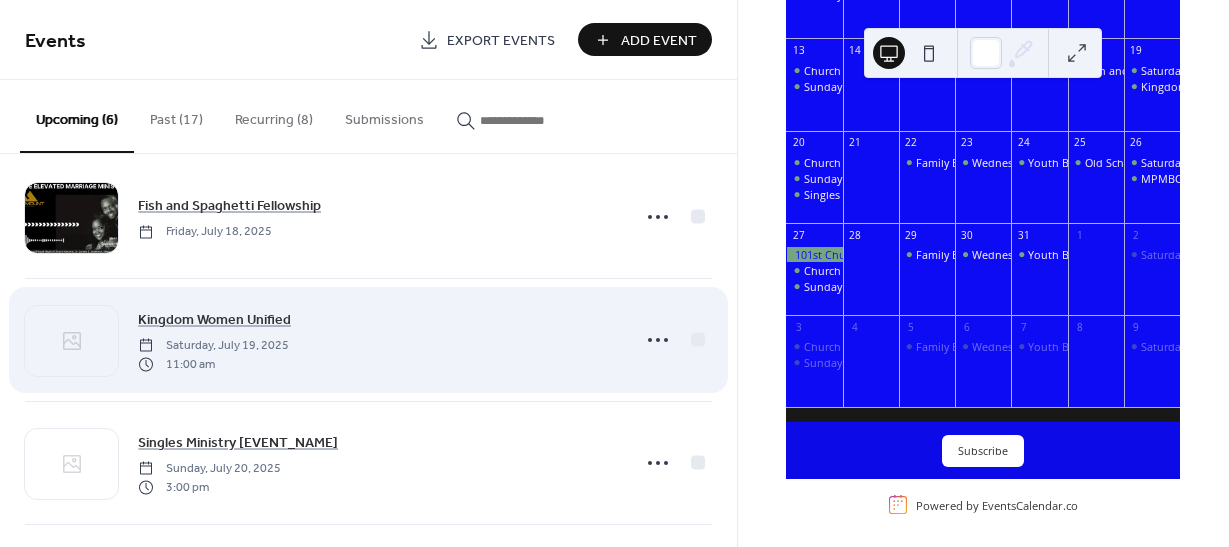 scroll, scrollTop: 0, scrollLeft: 0, axis: both 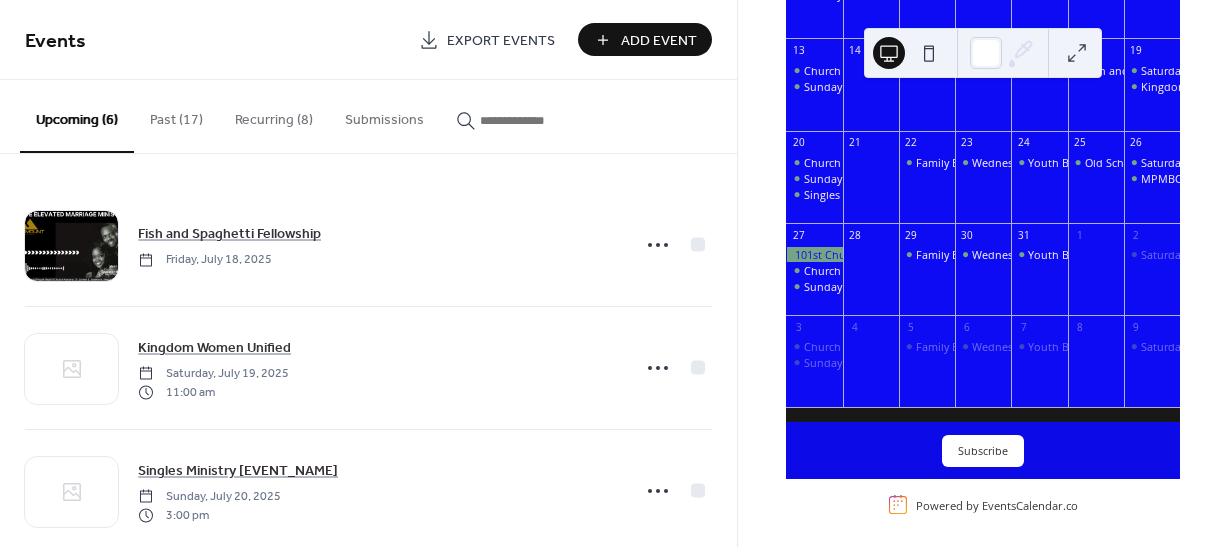 click on "Past  (17)" at bounding box center (176, 115) 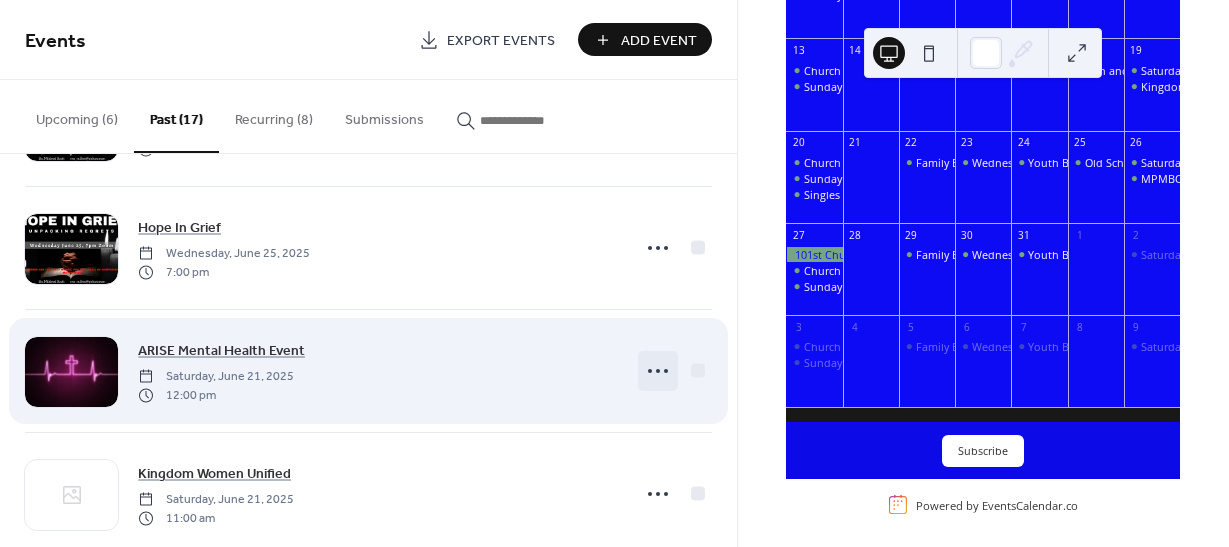 click 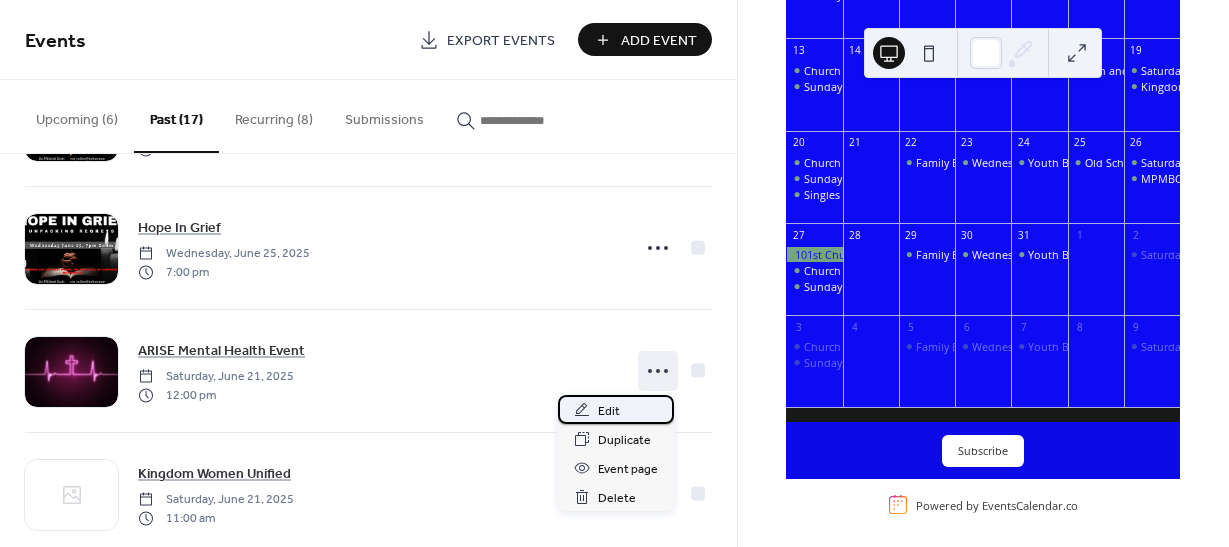 click on "Edit" at bounding box center [609, 411] 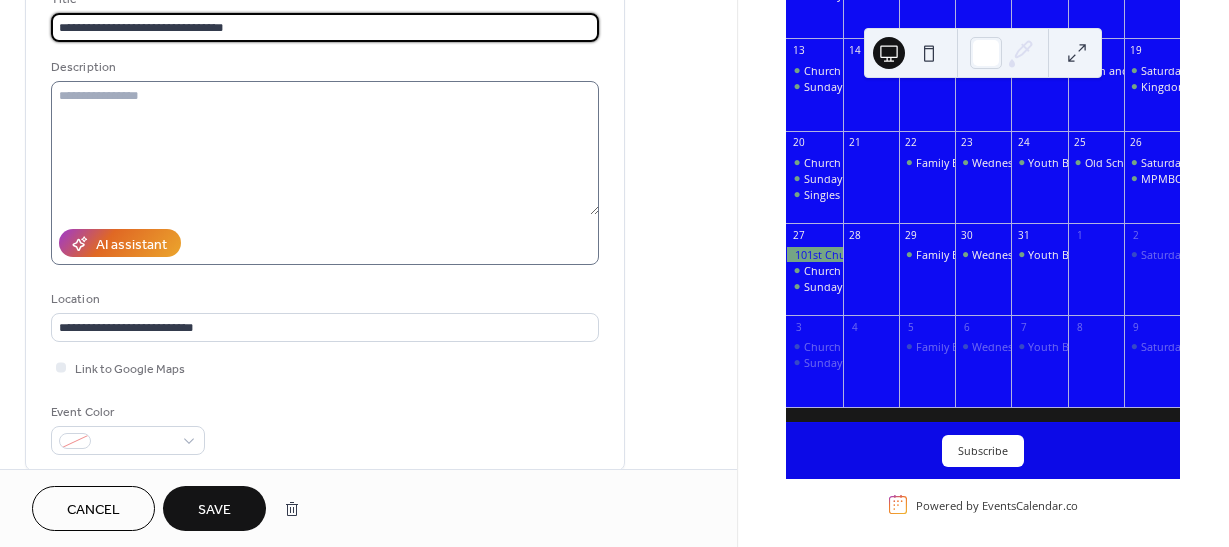 scroll, scrollTop: 179, scrollLeft: 0, axis: vertical 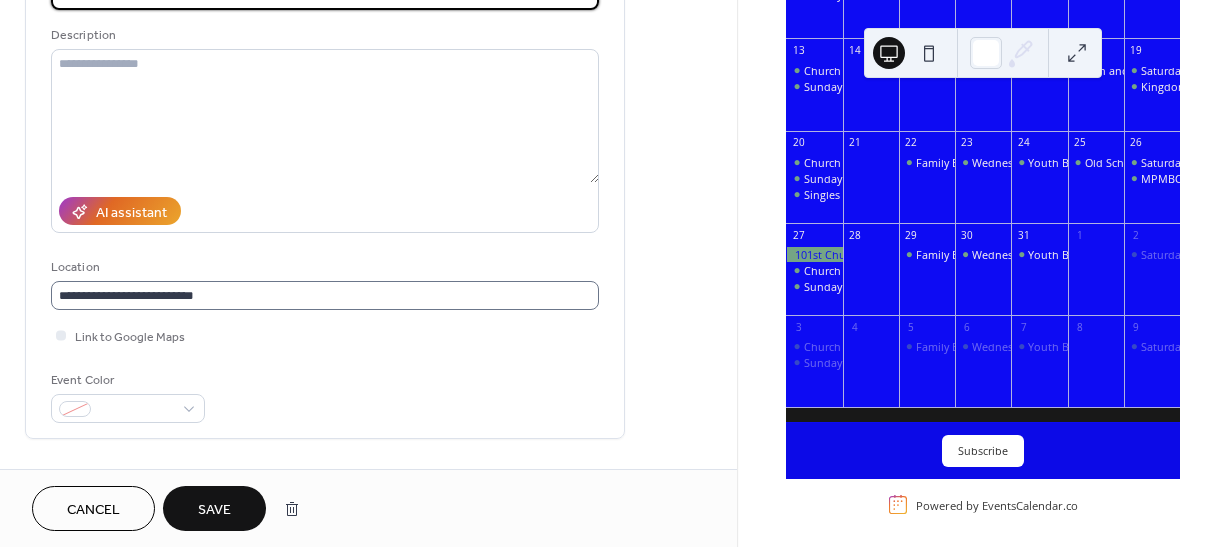 type on "**********" 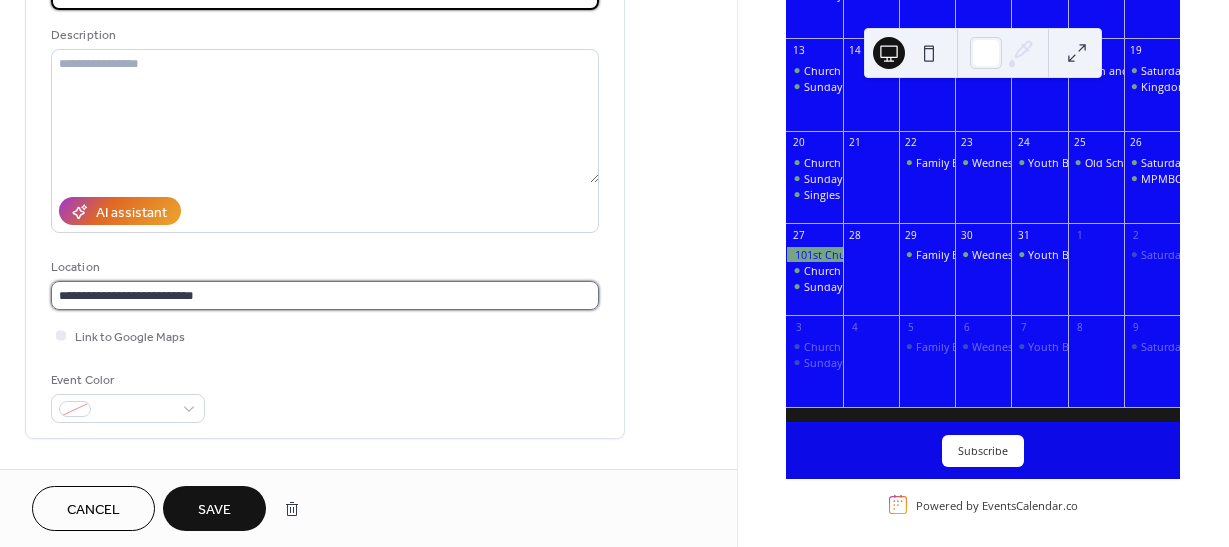 click on "**********" at bounding box center [325, 295] 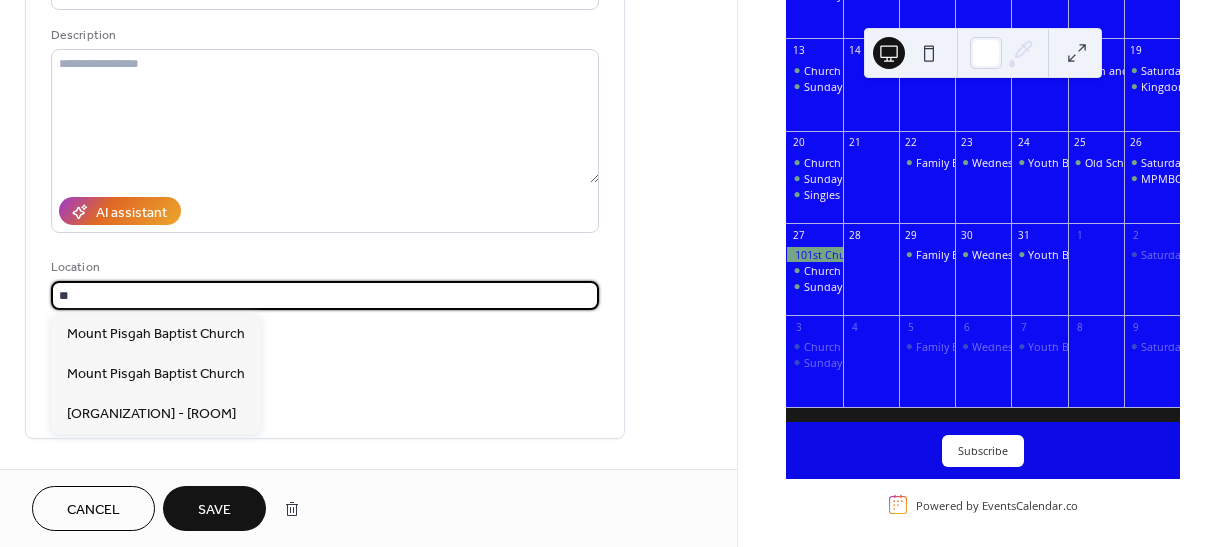 type on "*" 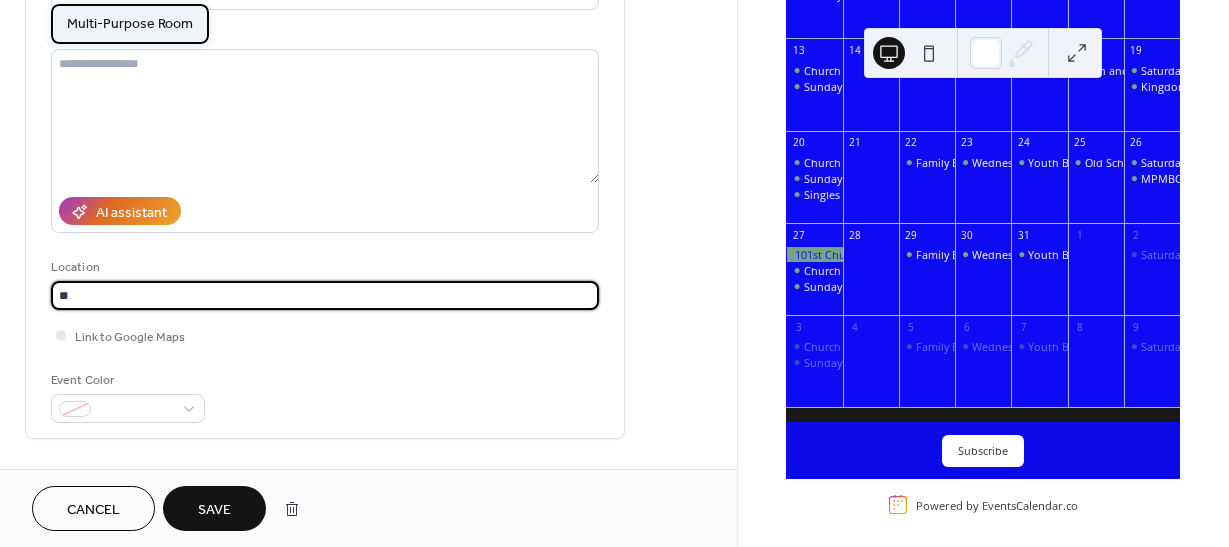 click on "Multi-Purpose Room" at bounding box center [130, 24] 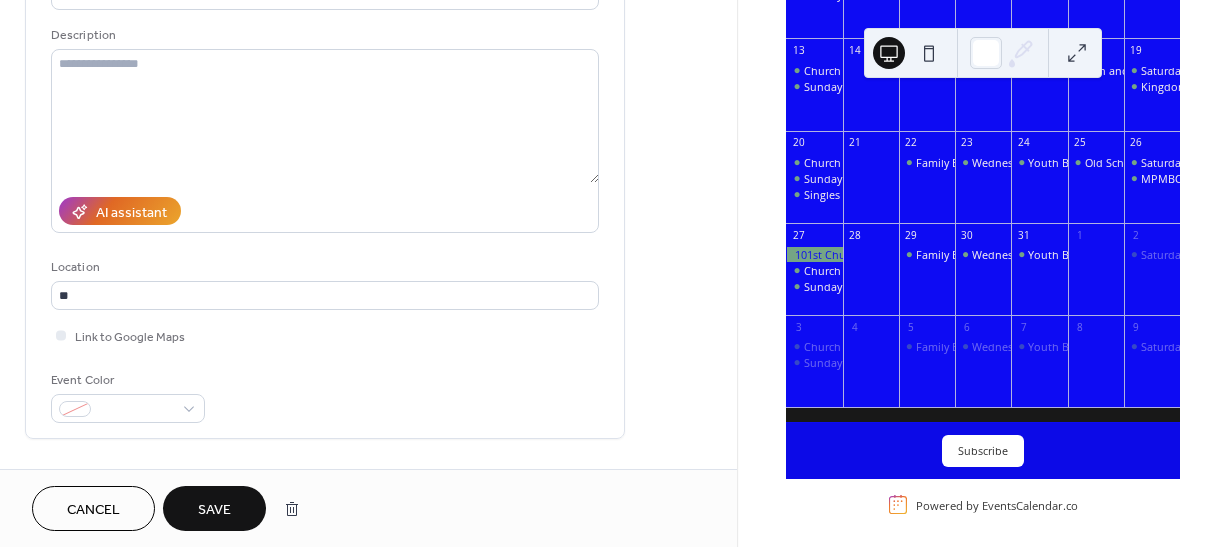 type on "**********" 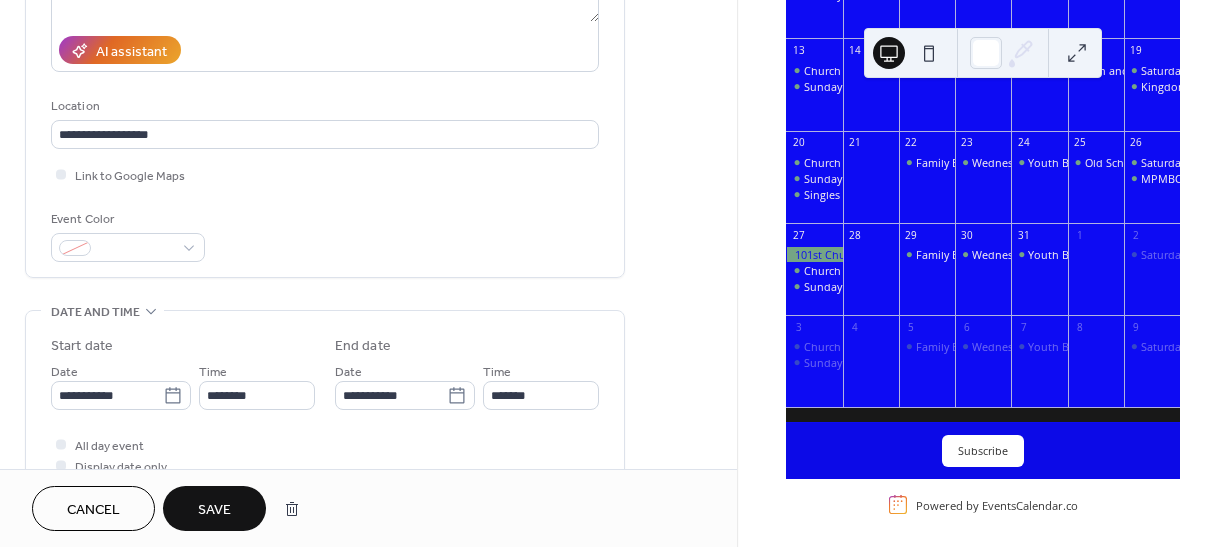 scroll, scrollTop: 412, scrollLeft: 0, axis: vertical 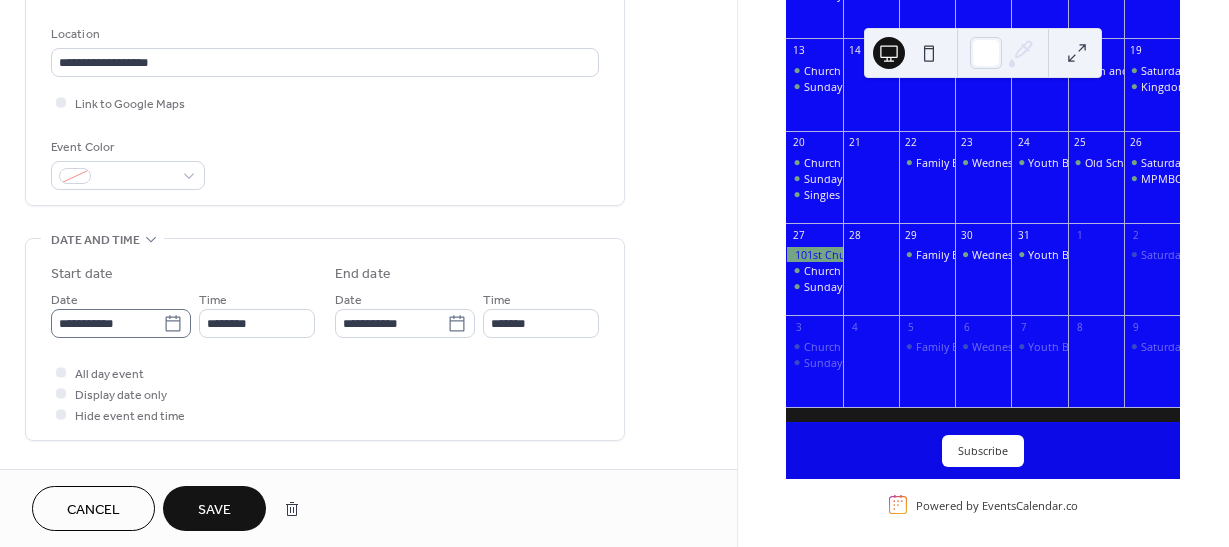 click 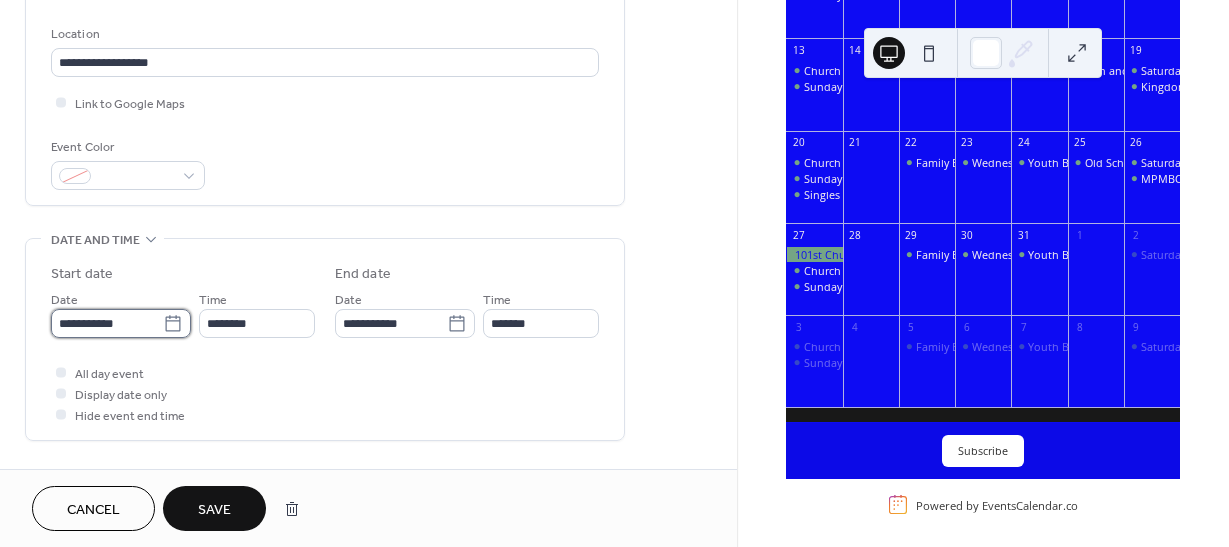 click on "**********" at bounding box center (107, 323) 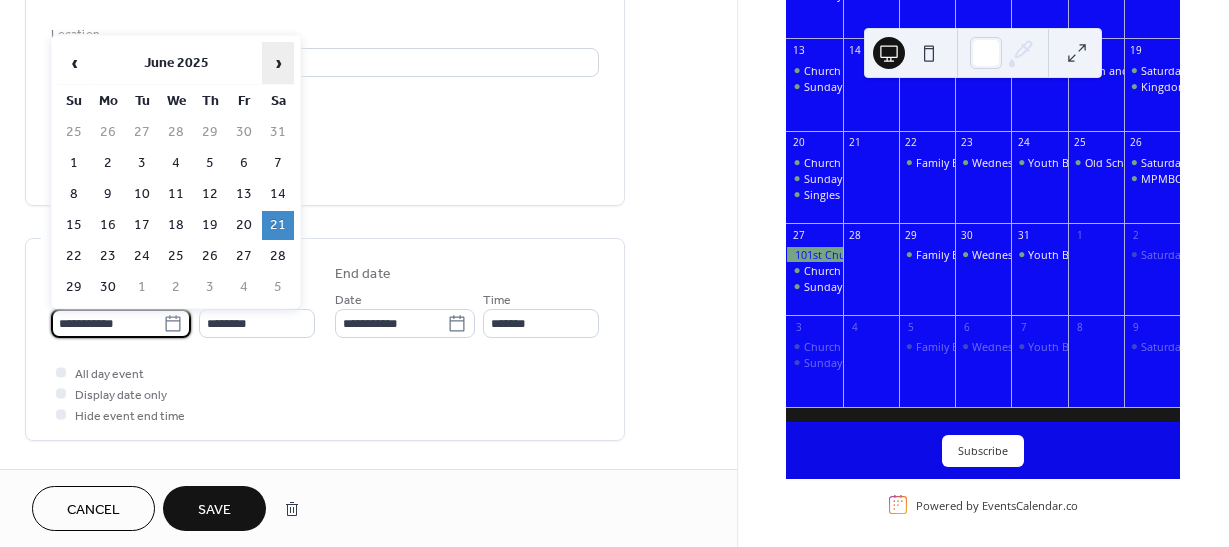 click on "›" at bounding box center [278, 63] 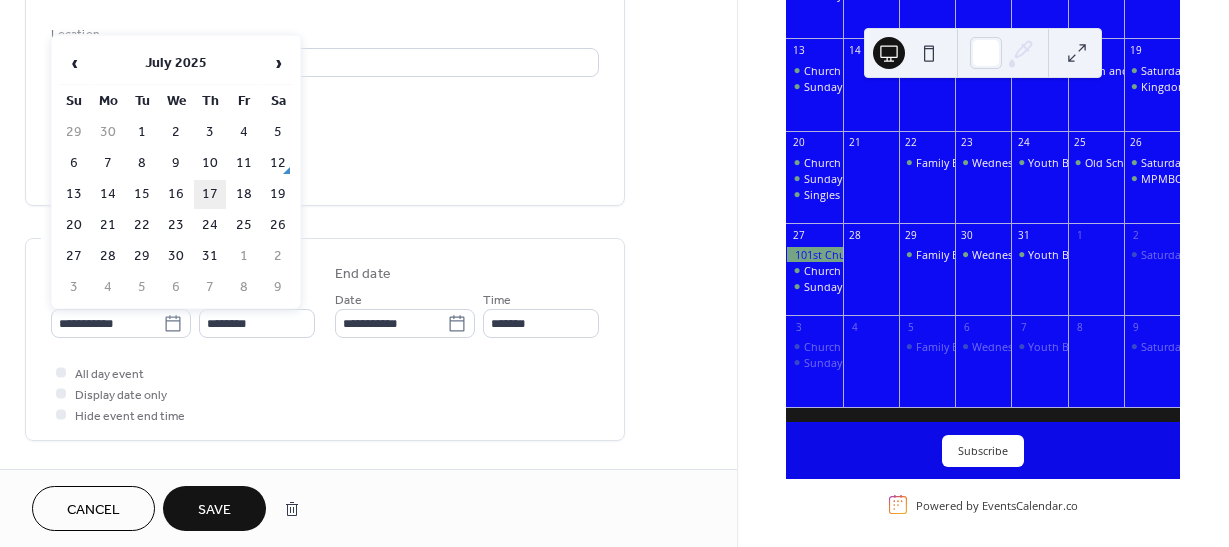 click on "17" at bounding box center [210, 194] 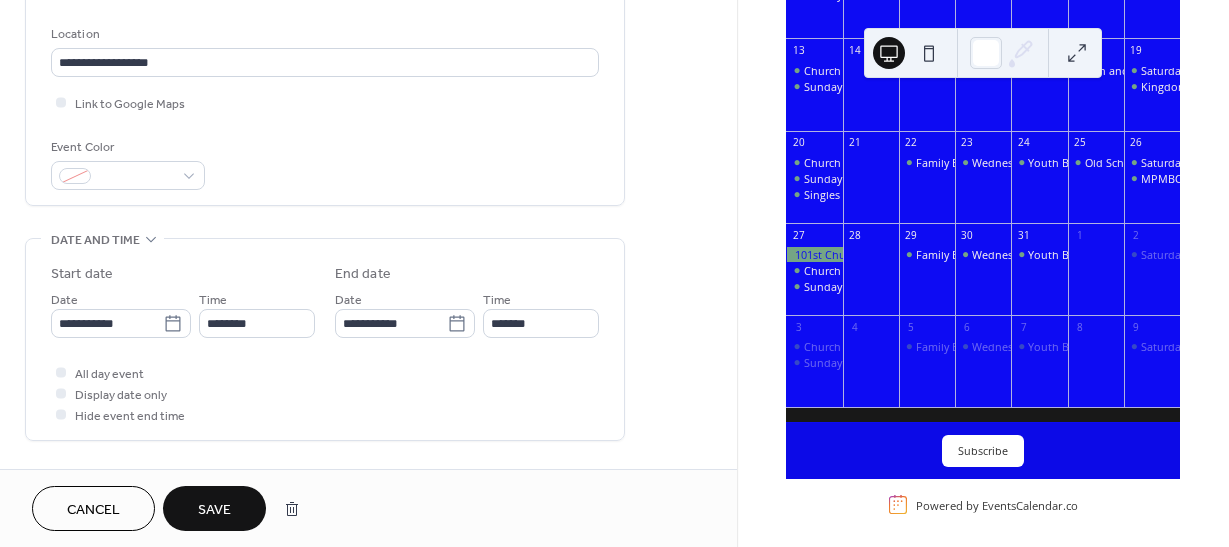 type on "**********" 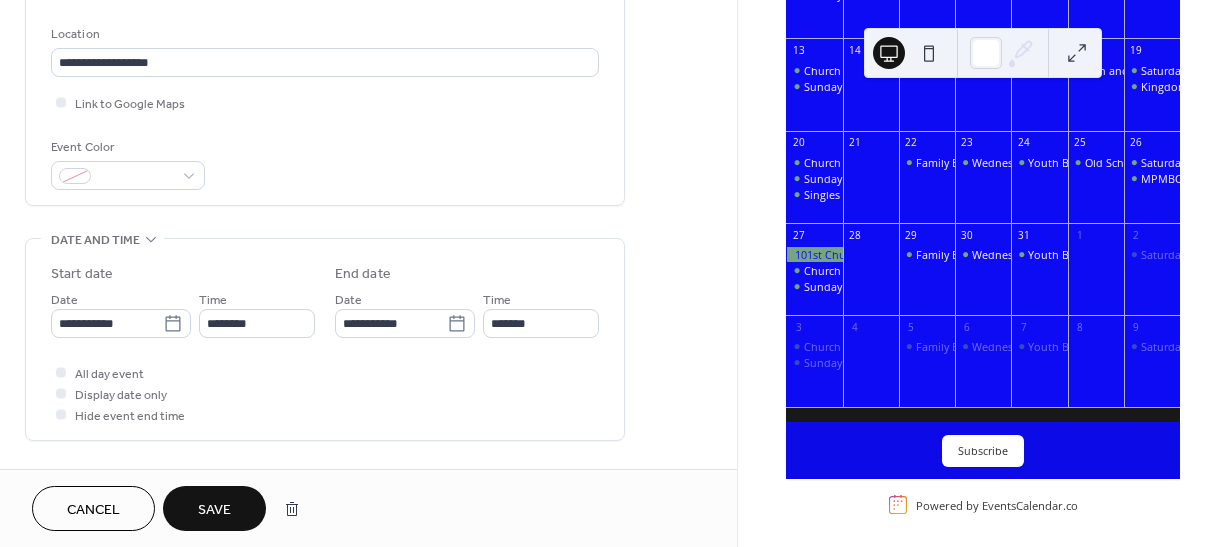 type on "**********" 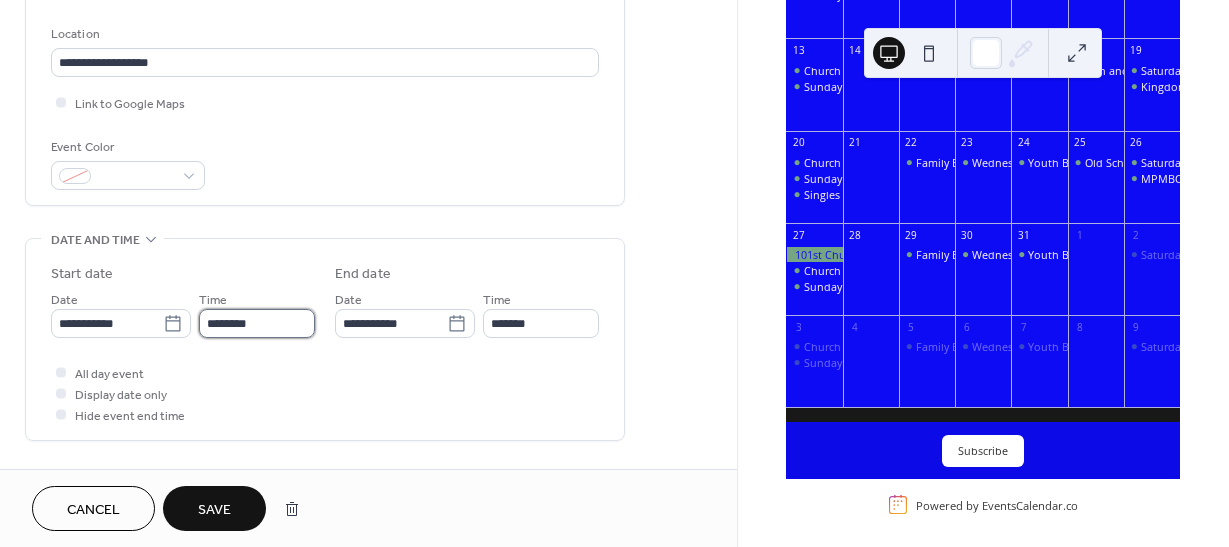 click on "********" at bounding box center [257, 323] 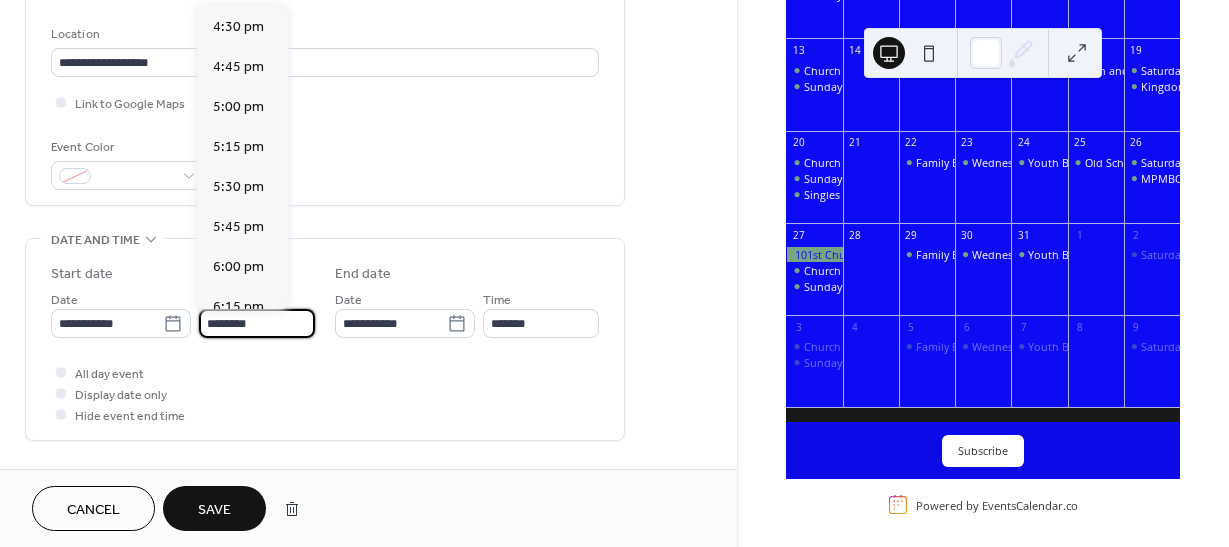 scroll, scrollTop: 2638, scrollLeft: 0, axis: vertical 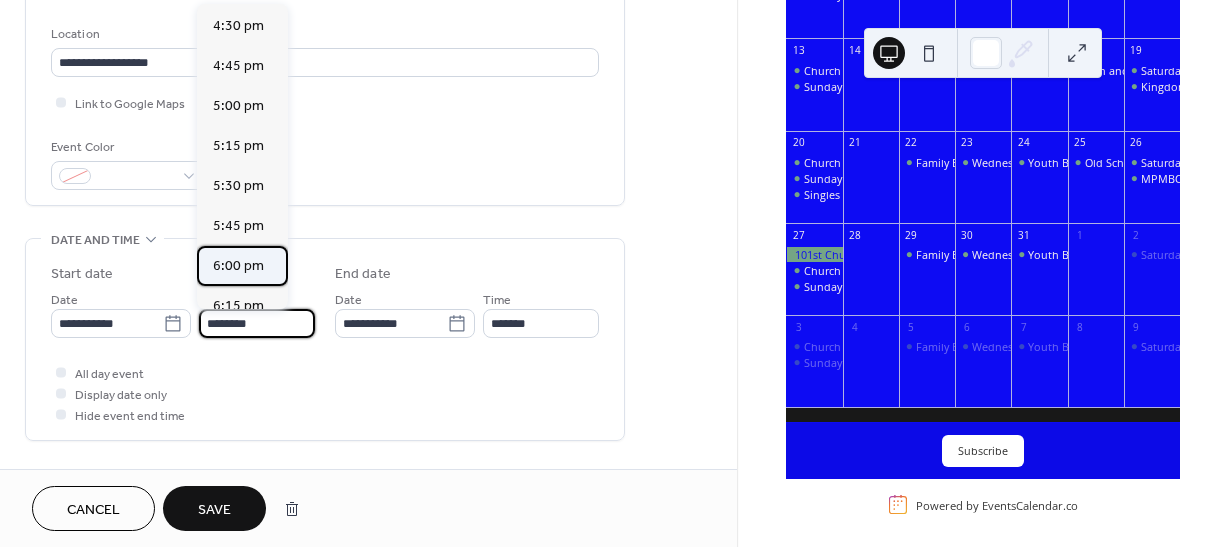 click on "6:00 pm" at bounding box center [238, 266] 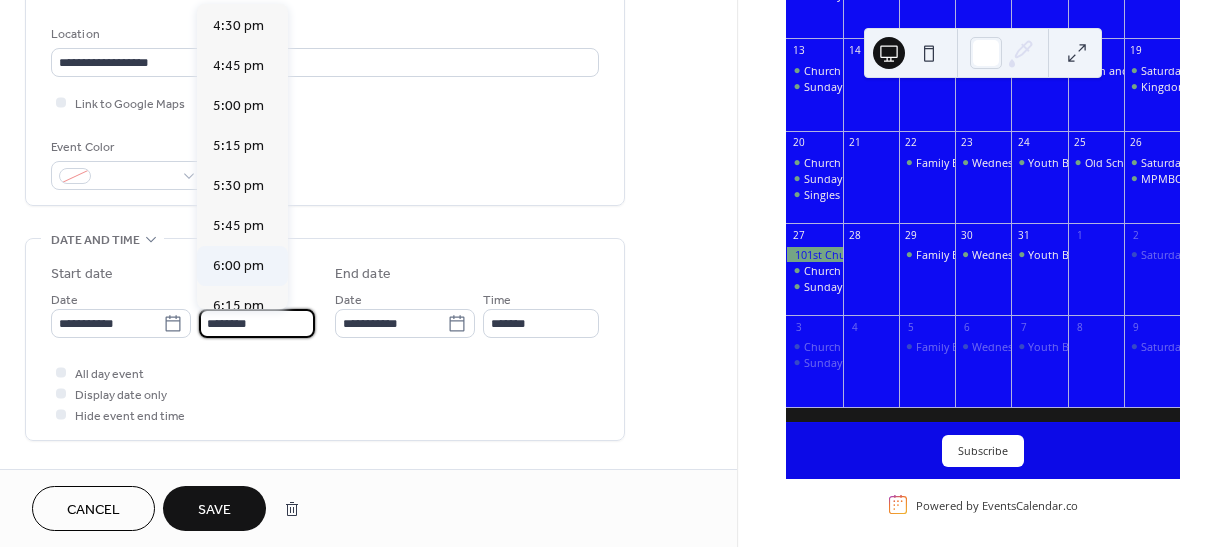 type on "*******" 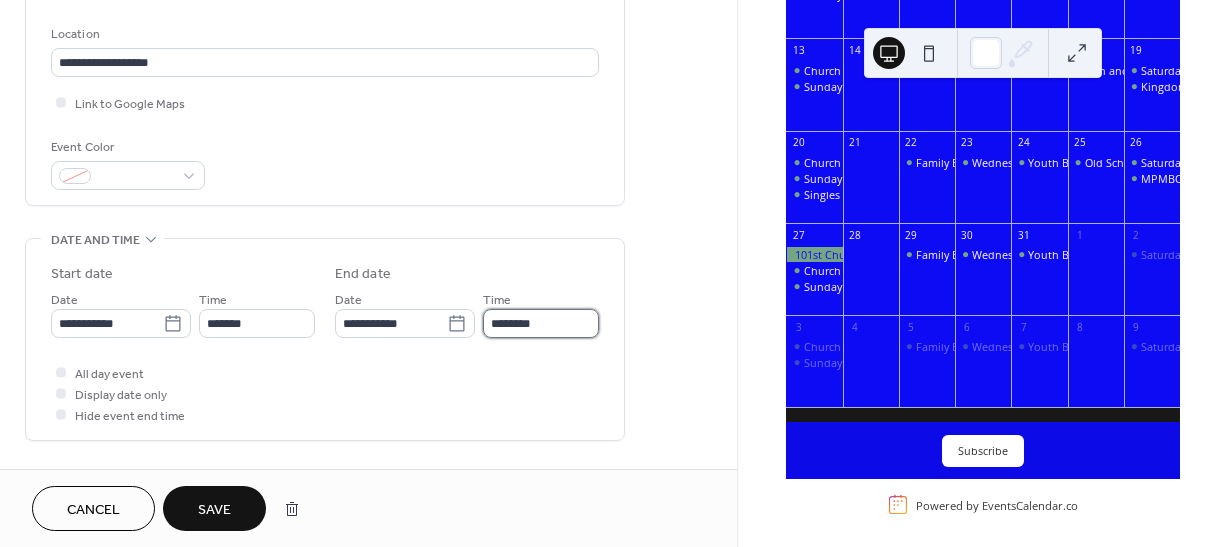 click on "********" at bounding box center [541, 323] 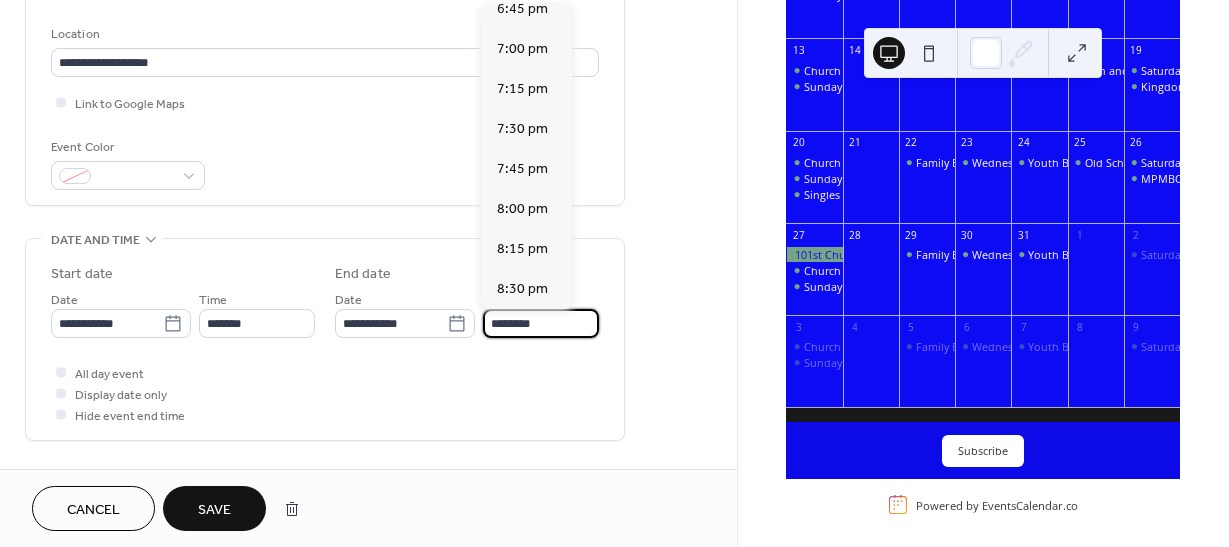 scroll, scrollTop: 93, scrollLeft: 0, axis: vertical 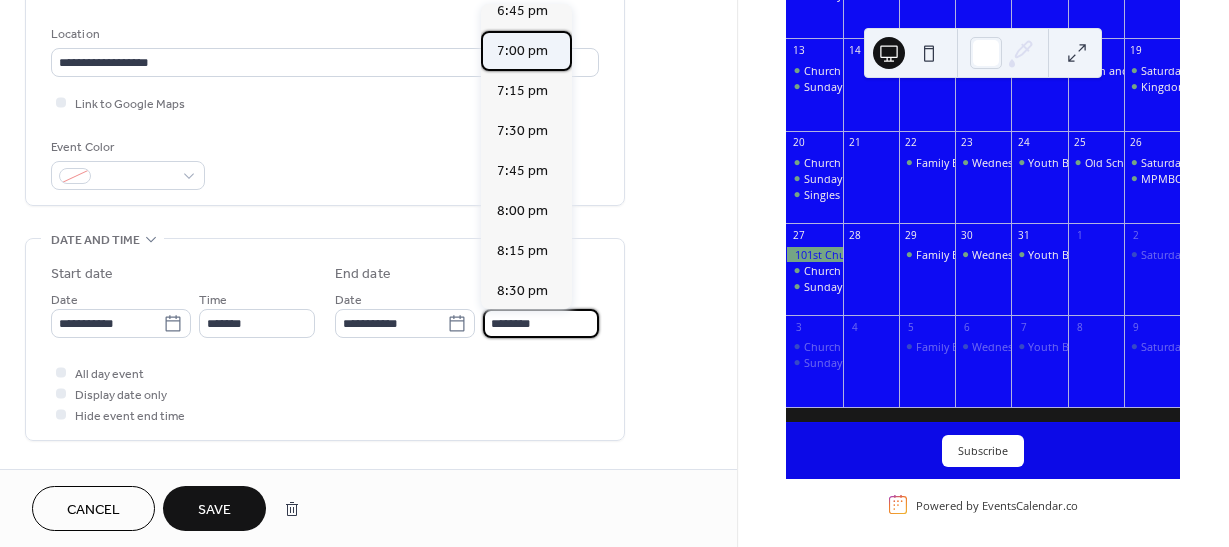 click on "7:00 pm" at bounding box center [522, 51] 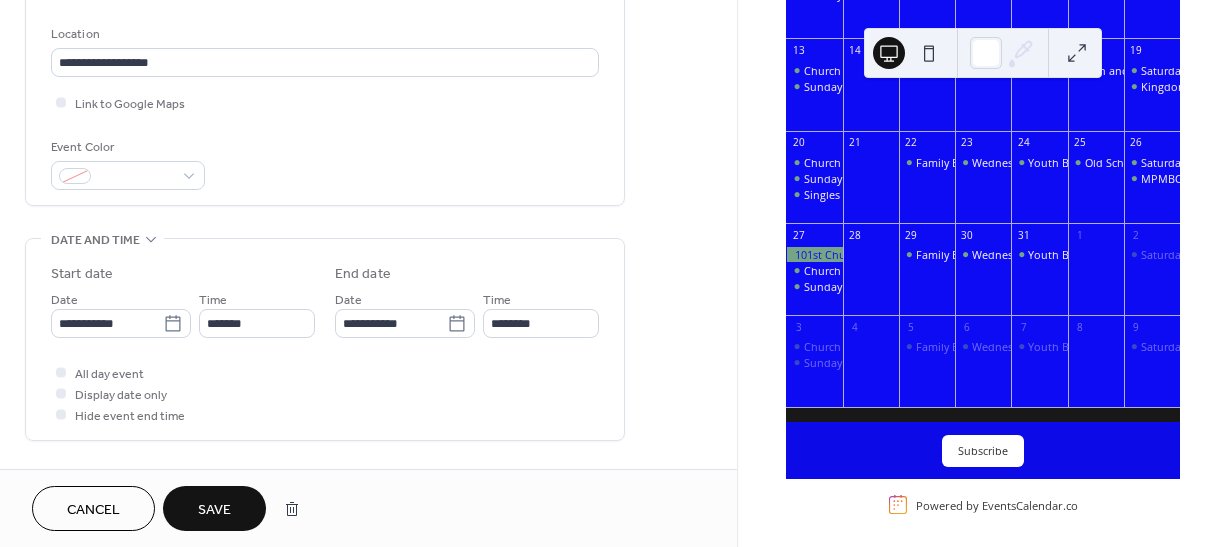 type on "*******" 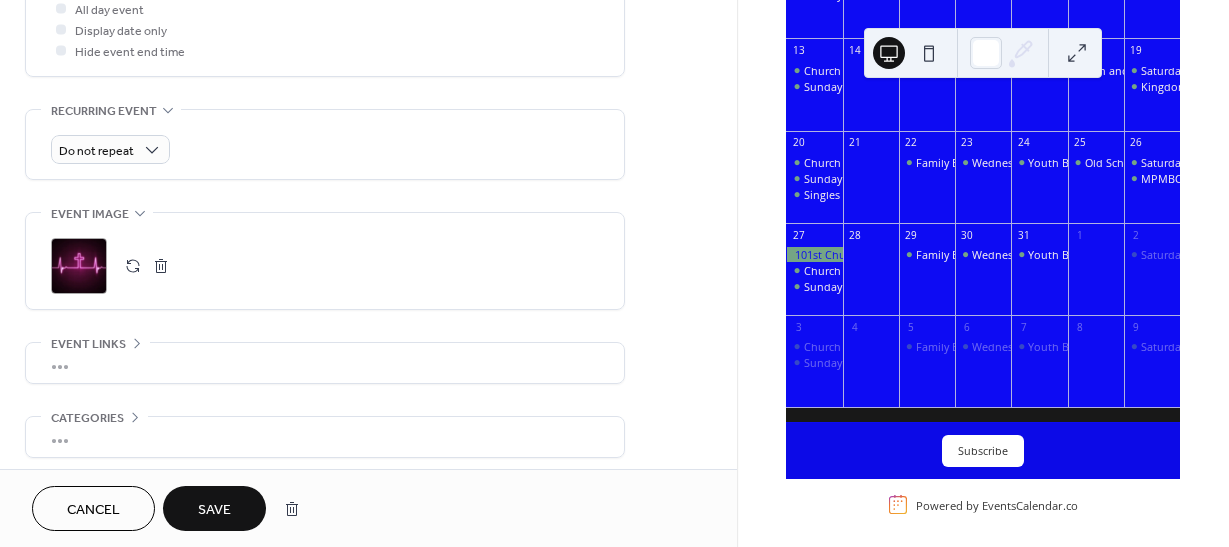 scroll, scrollTop: 859, scrollLeft: 0, axis: vertical 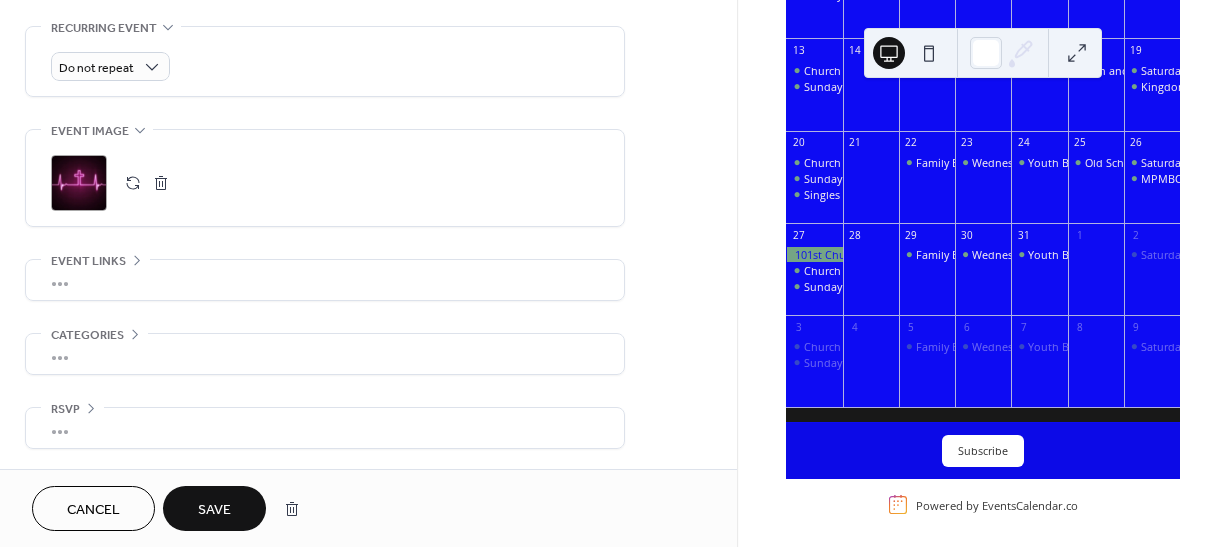 click on "Save" at bounding box center [214, 510] 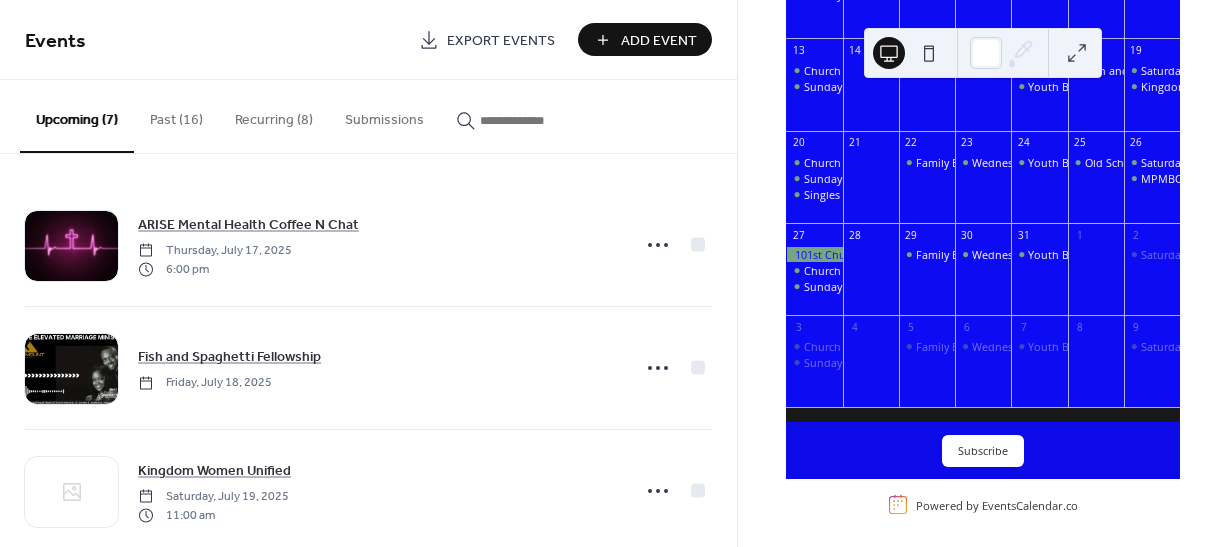 click on "Past  (16)" at bounding box center (176, 115) 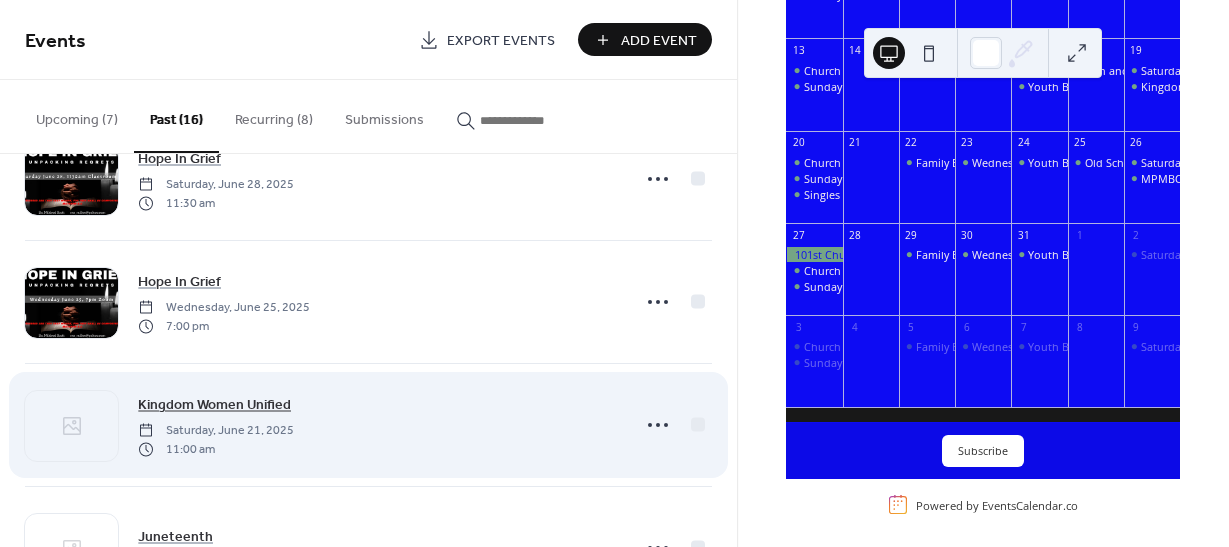scroll, scrollTop: 314, scrollLeft: 0, axis: vertical 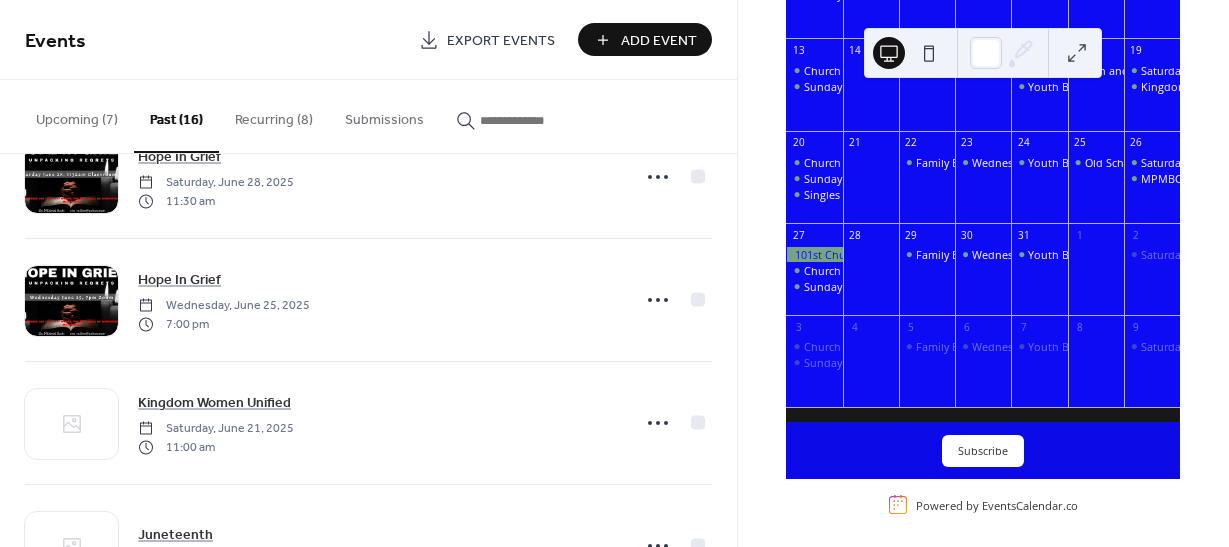 click on "Upcoming  (7)" at bounding box center (77, 115) 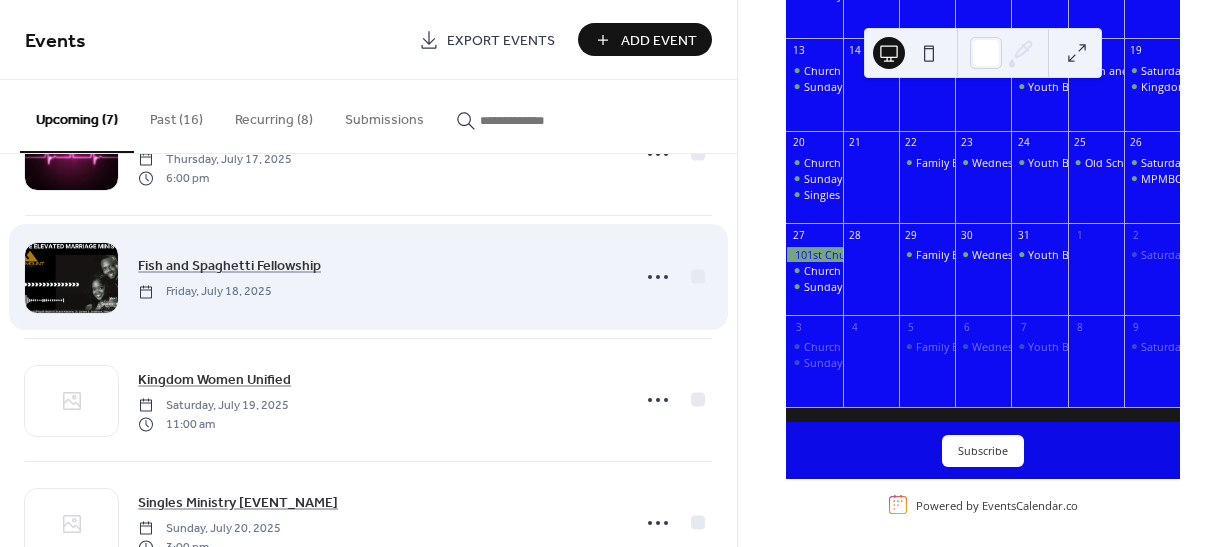 scroll, scrollTop: 95, scrollLeft: 0, axis: vertical 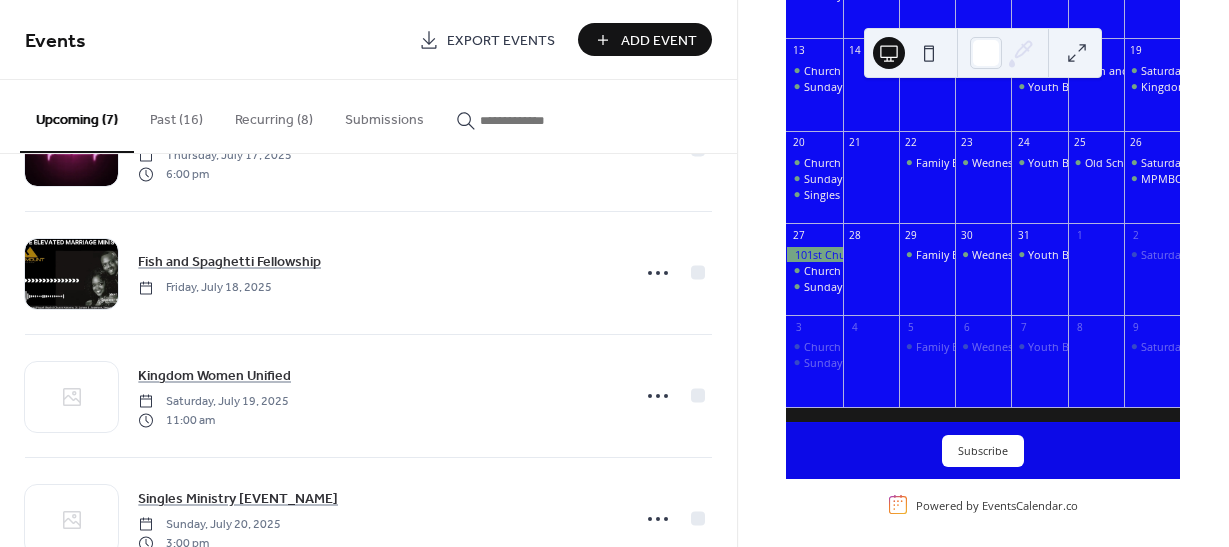 click on "Past  (16)" at bounding box center (176, 115) 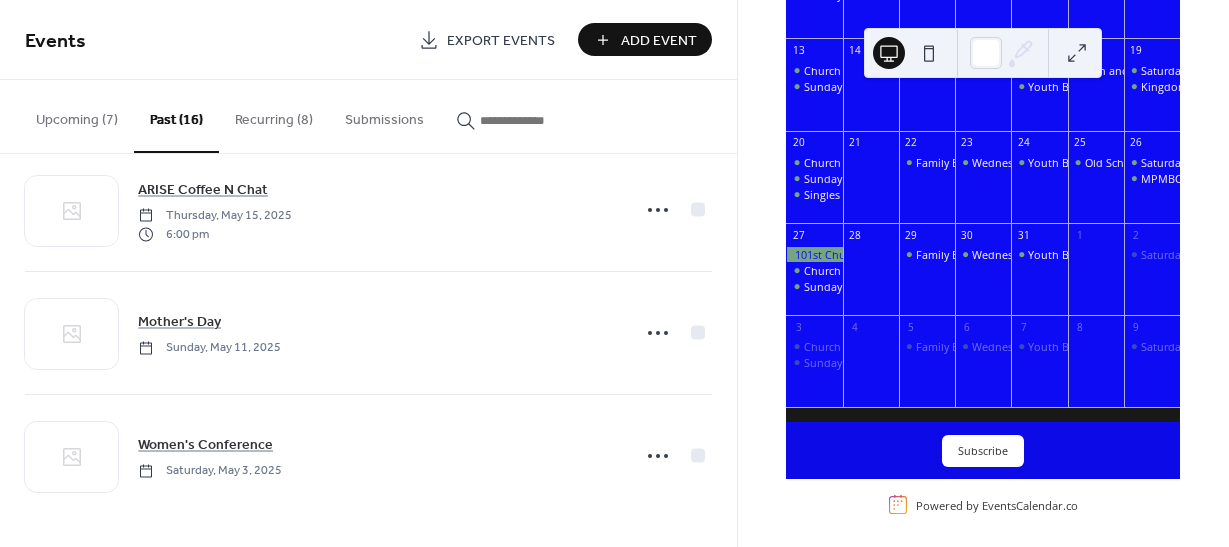 scroll, scrollTop: 0, scrollLeft: 0, axis: both 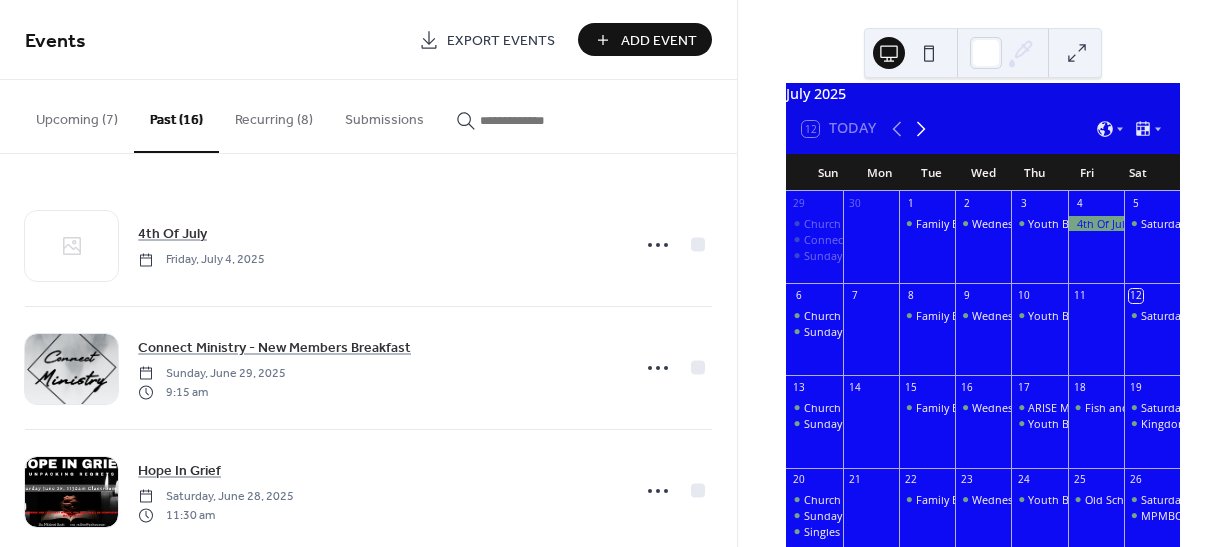 click 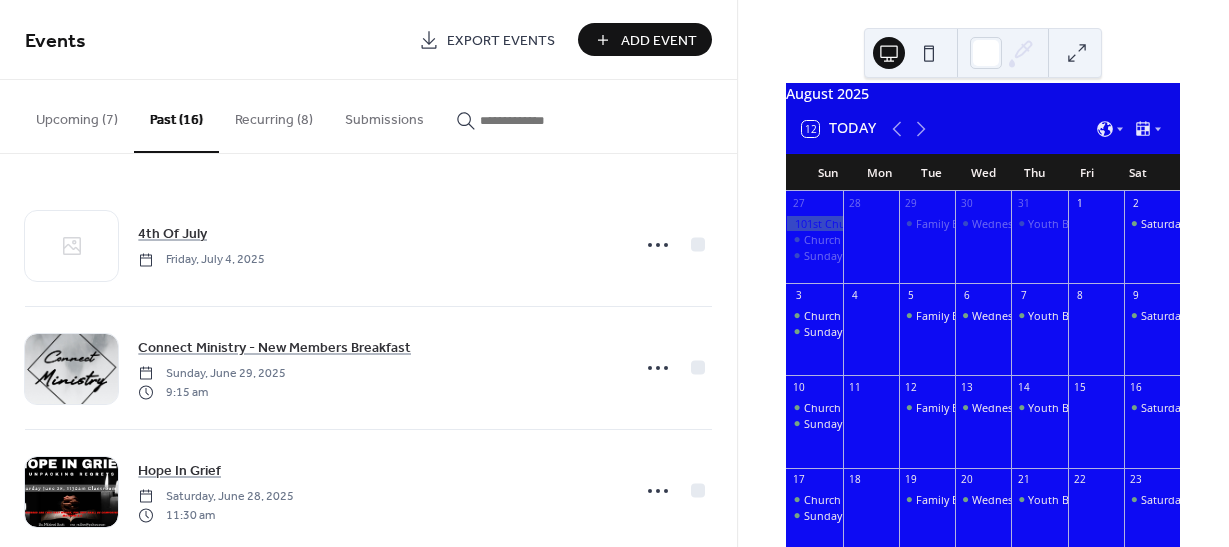 click on "Add Event" at bounding box center [659, 41] 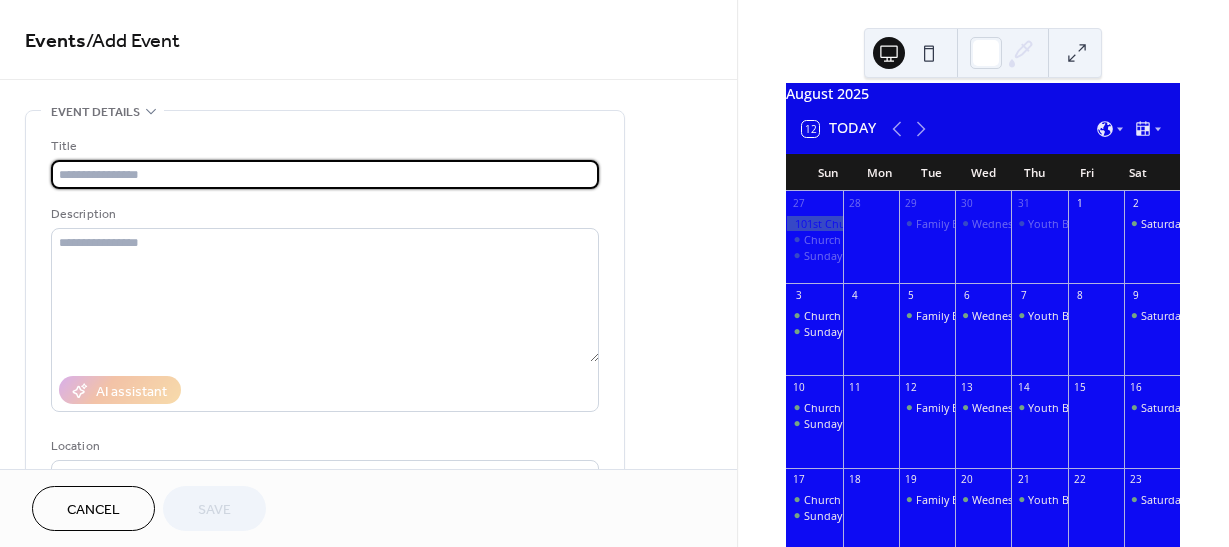 click at bounding box center [325, 174] 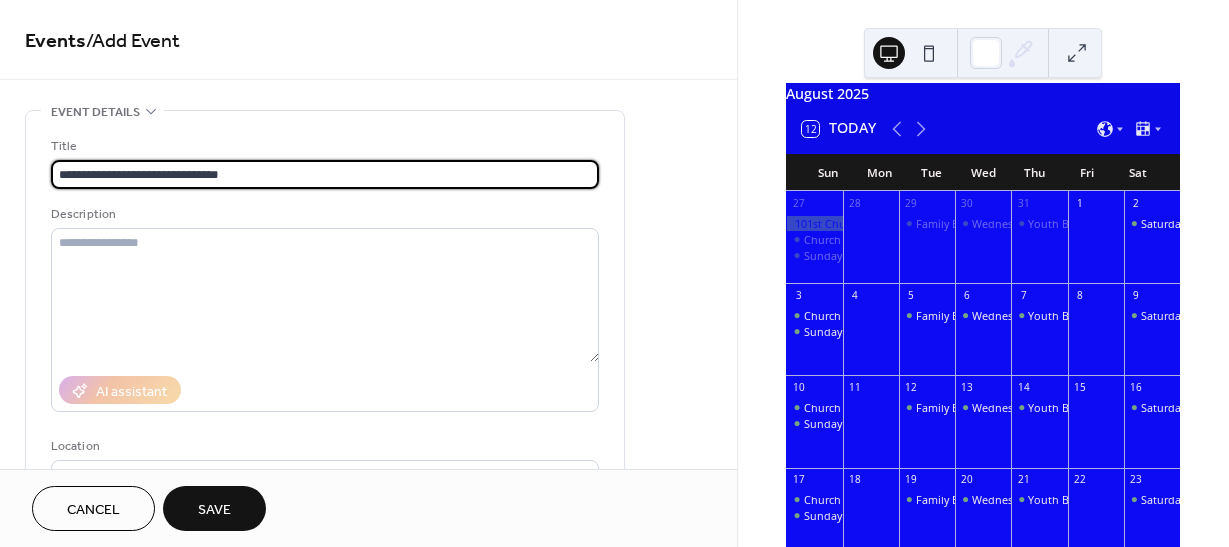 type on "**********" 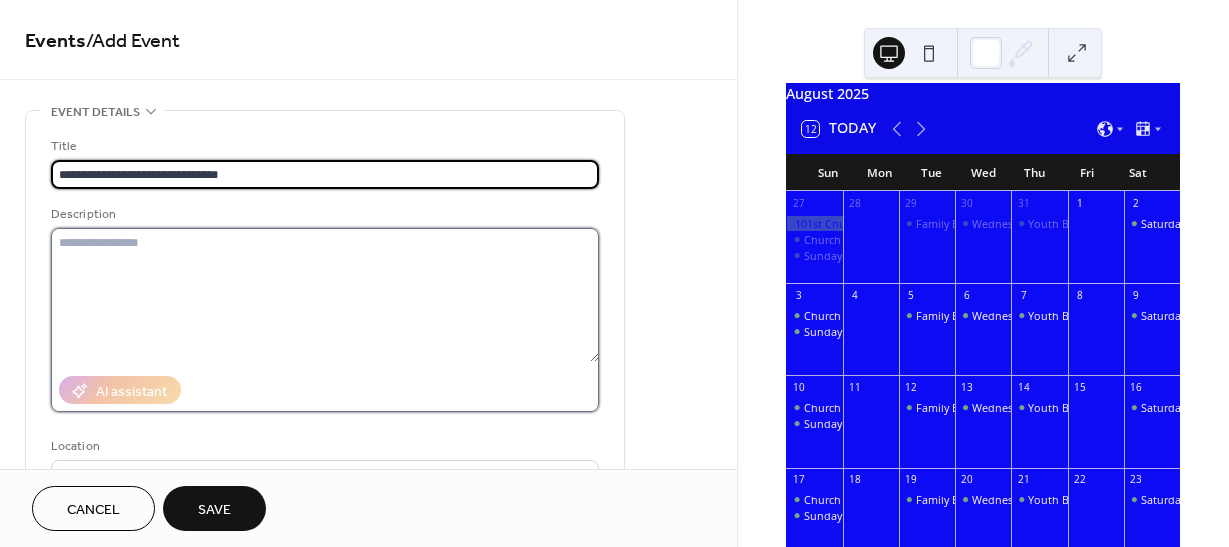 click at bounding box center [325, 295] 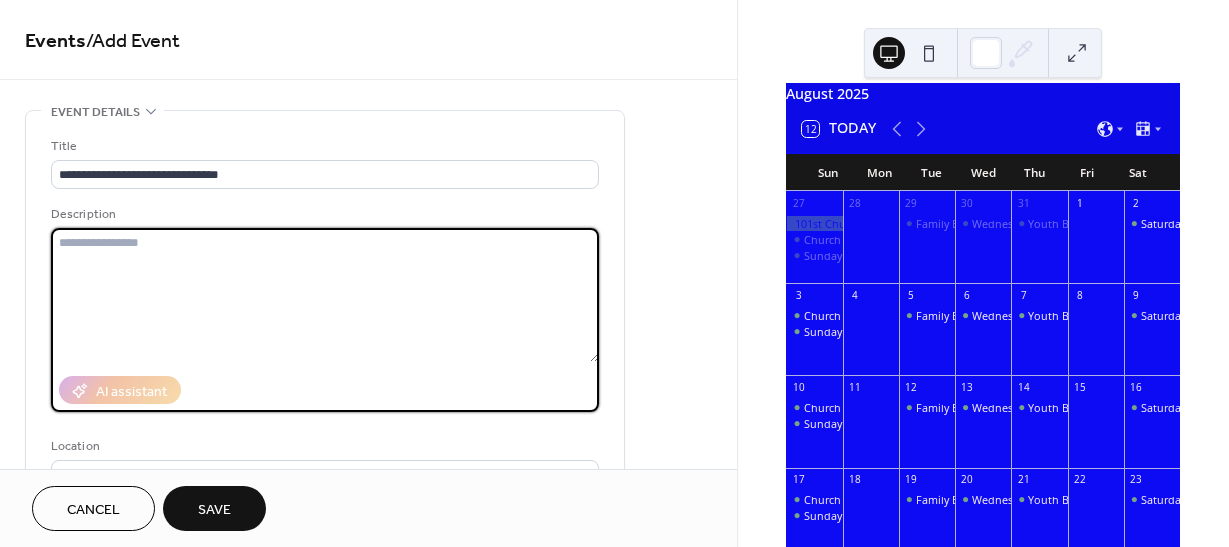 paste on "**********" 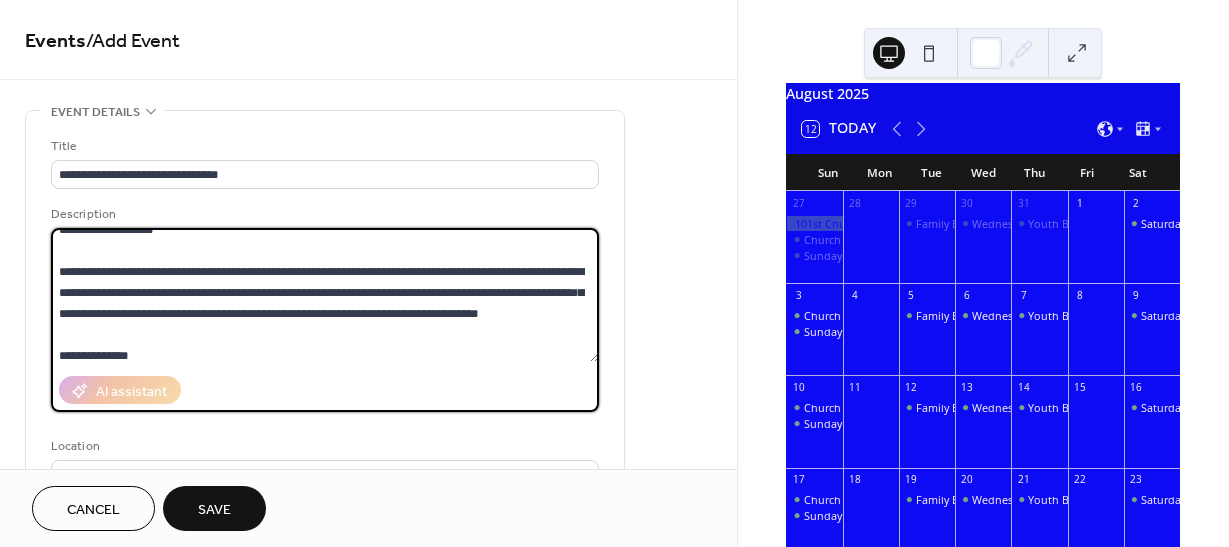 scroll, scrollTop: 0, scrollLeft: 0, axis: both 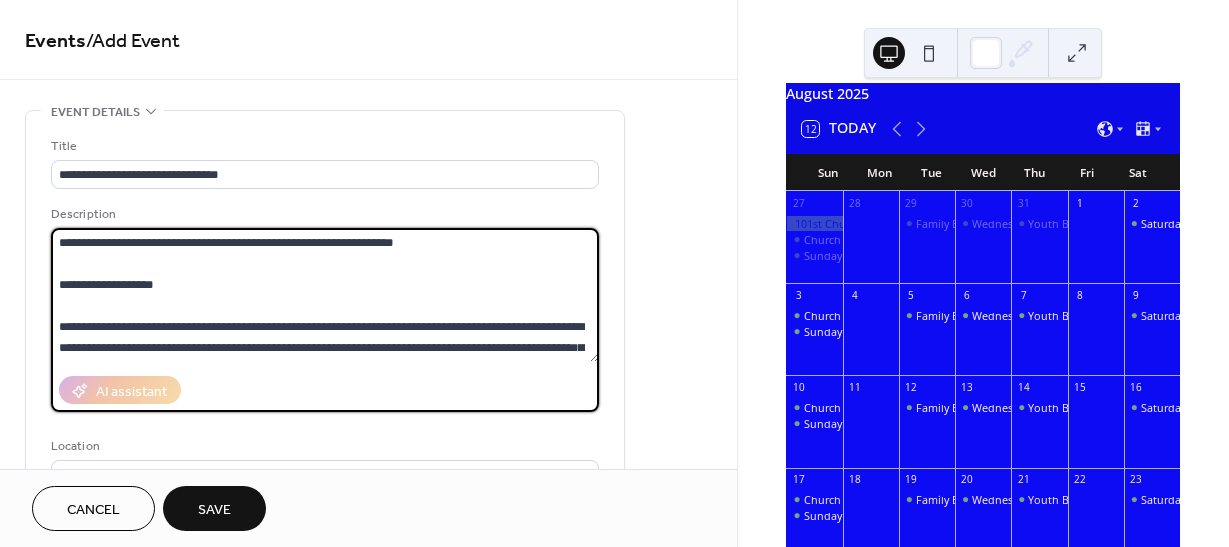 click at bounding box center [325, 295] 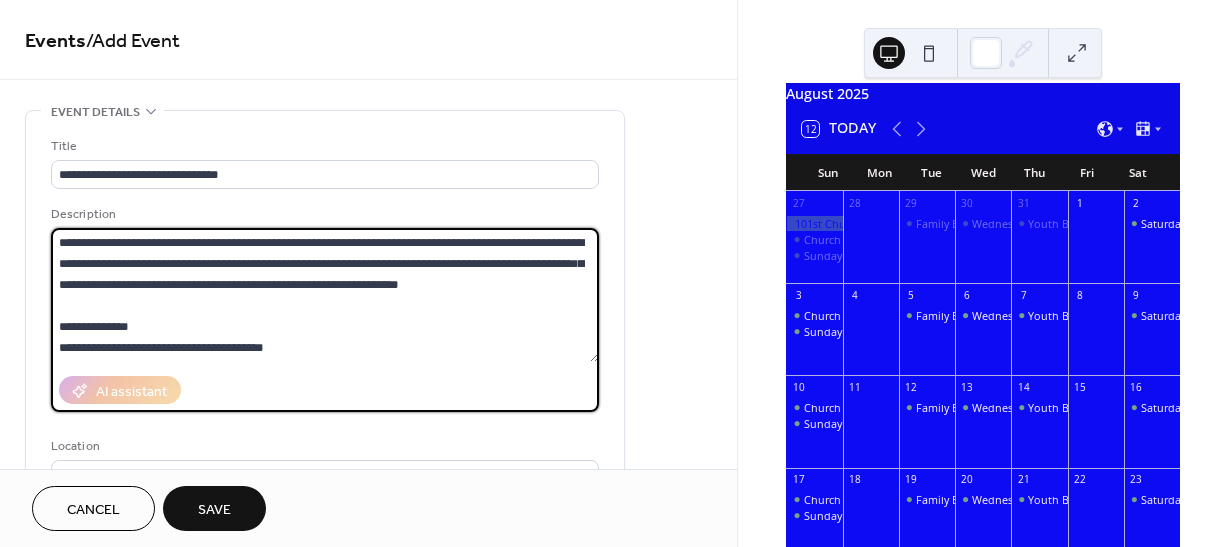 click at bounding box center (325, 295) 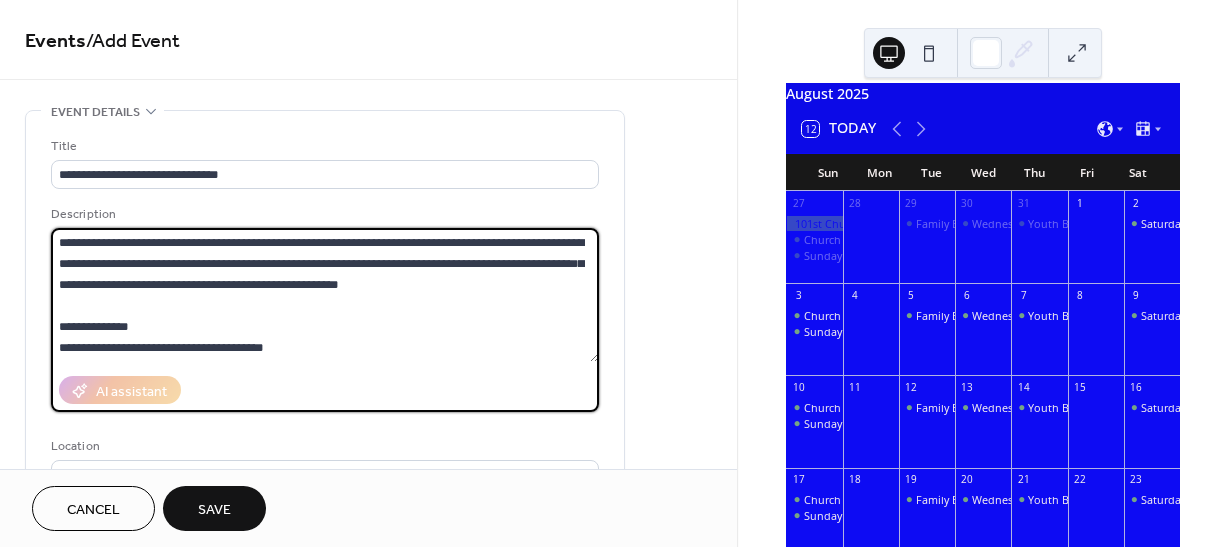drag, startPoint x: 369, startPoint y: 262, endPoint x: 530, endPoint y: 283, distance: 162.36378 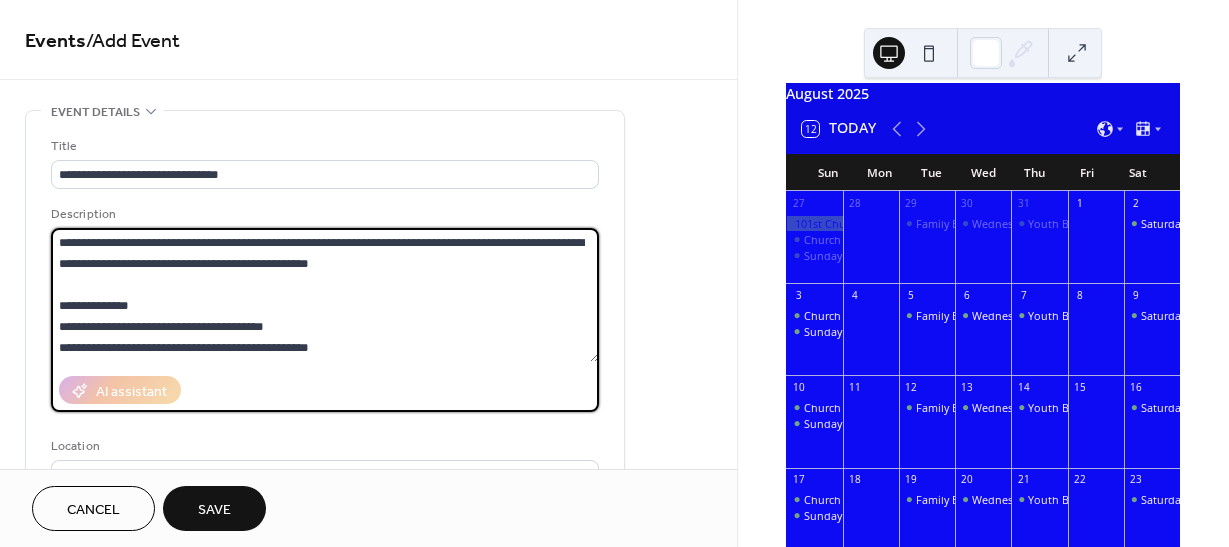 click at bounding box center (325, 295) 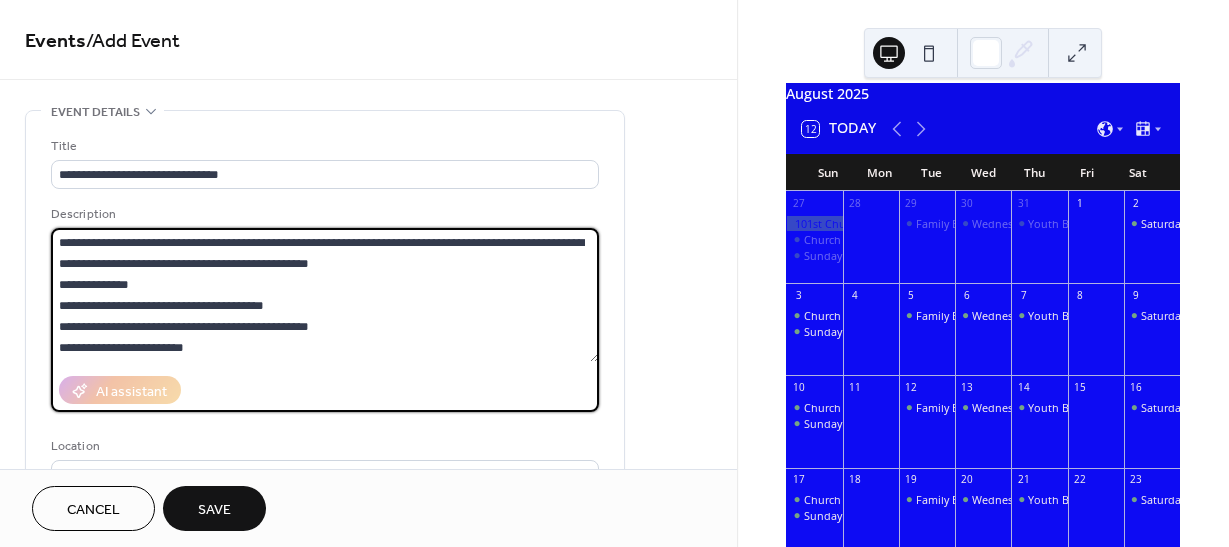 click at bounding box center [325, 295] 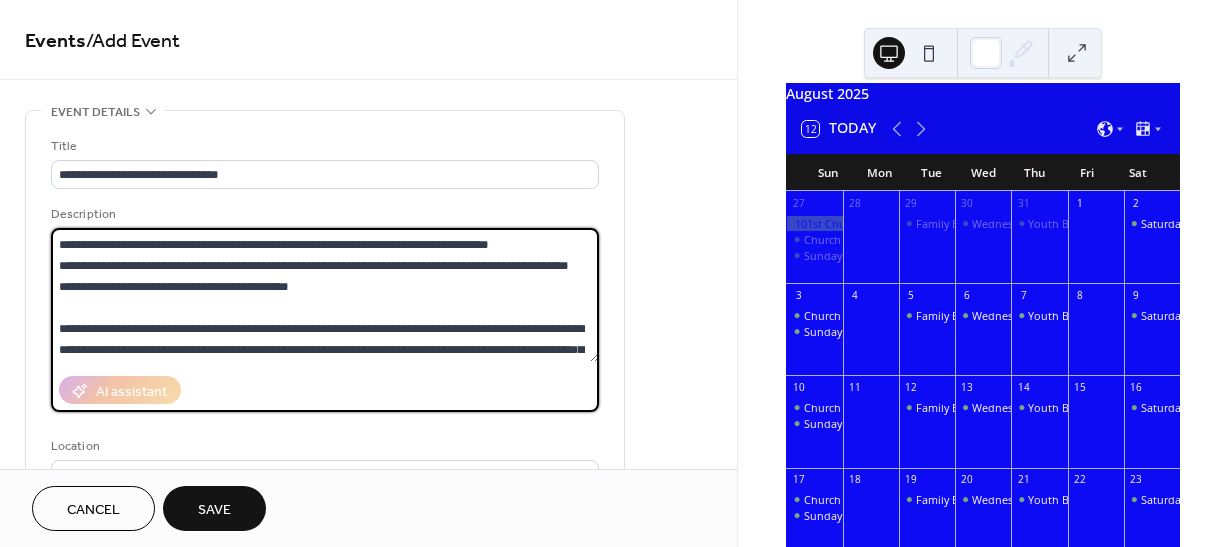 scroll, scrollTop: 0, scrollLeft: 0, axis: both 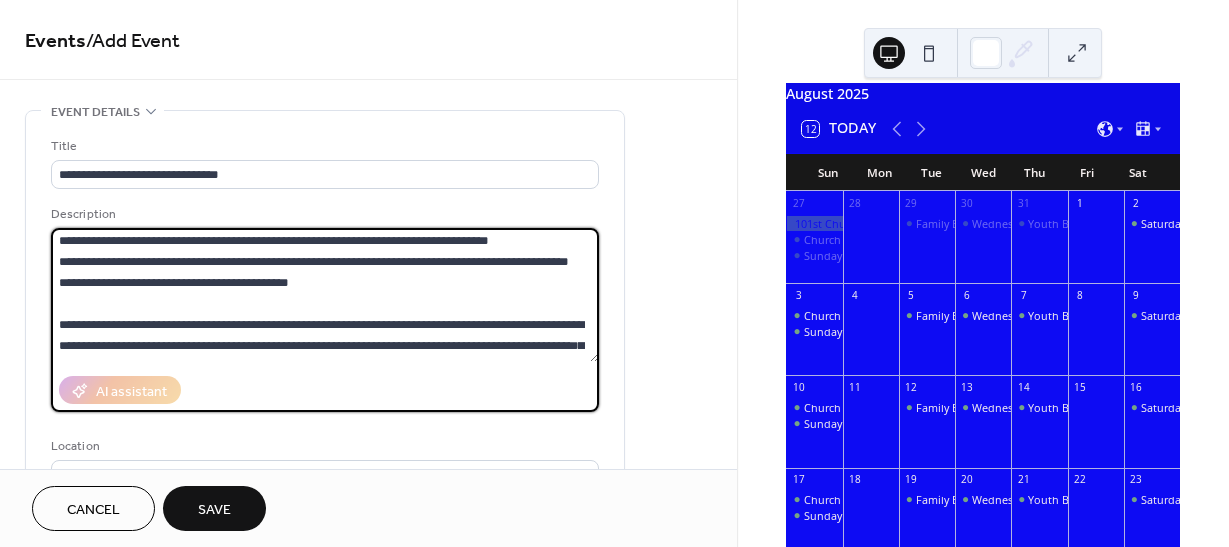 drag, startPoint x: 151, startPoint y: 282, endPoint x: 376, endPoint y: 347, distance: 234.20078 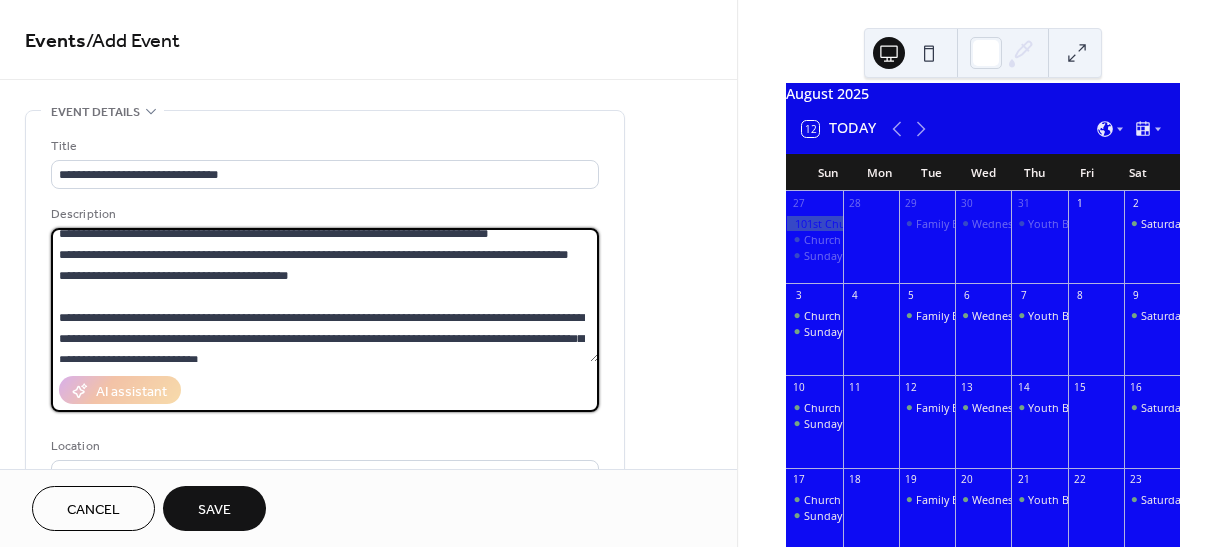 click at bounding box center (325, 295) 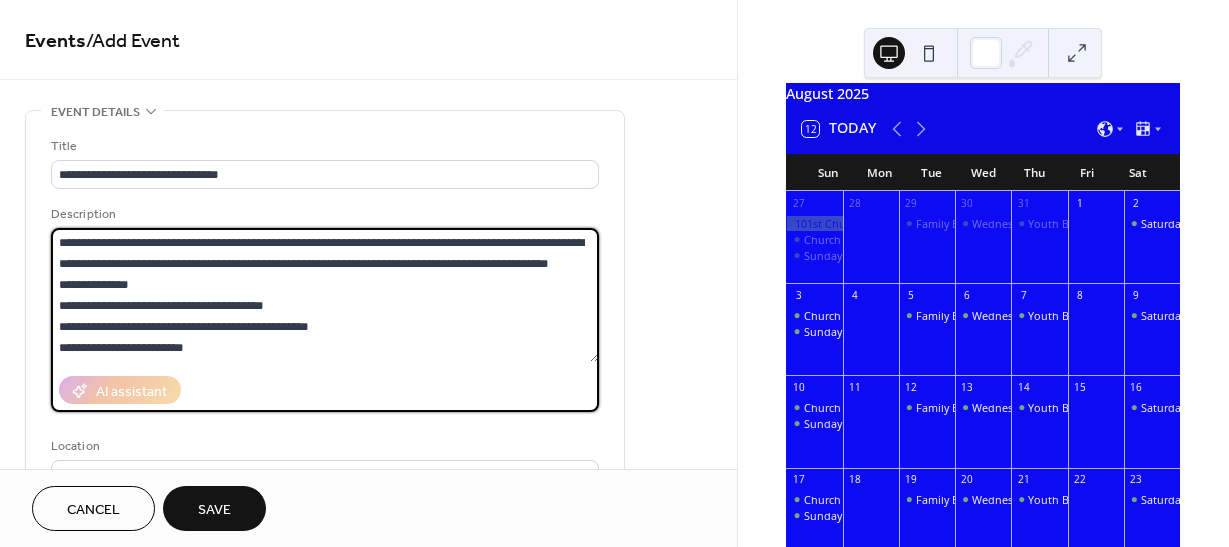 drag, startPoint x: 150, startPoint y: 287, endPoint x: 358, endPoint y: 338, distance: 214.16115 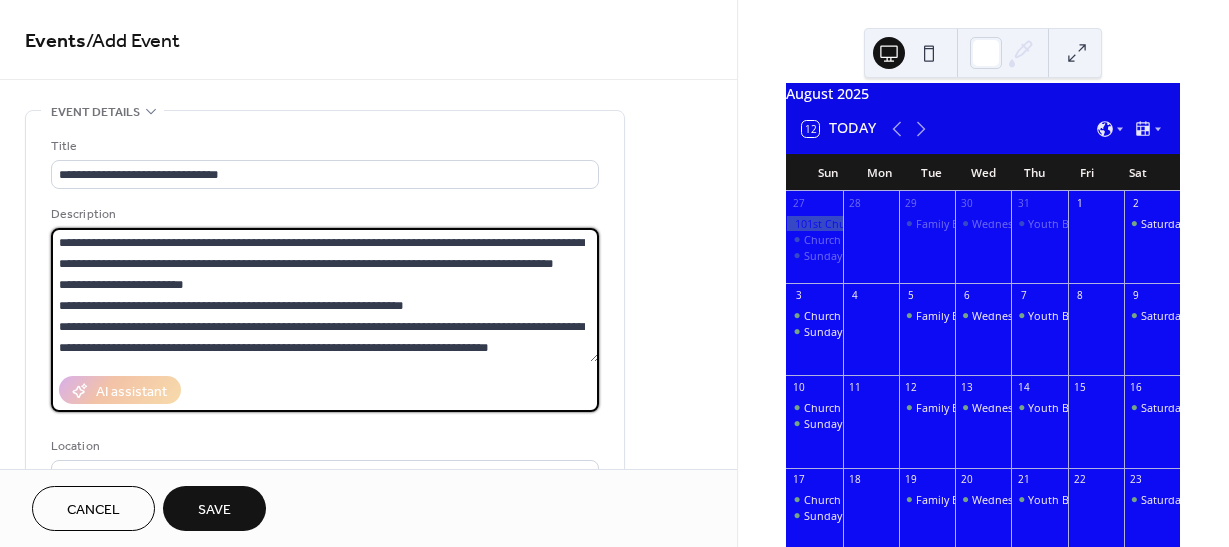 drag, startPoint x: 150, startPoint y: 285, endPoint x: 553, endPoint y: 339, distance: 406.60178 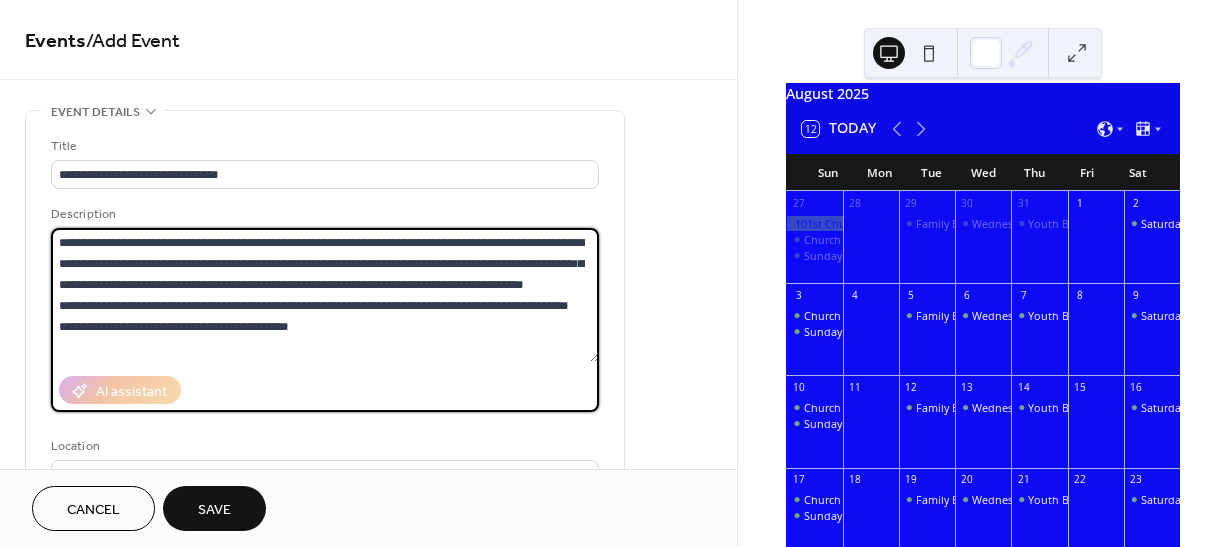 drag, startPoint x: 148, startPoint y: 283, endPoint x: 275, endPoint y: 330, distance: 135.41788 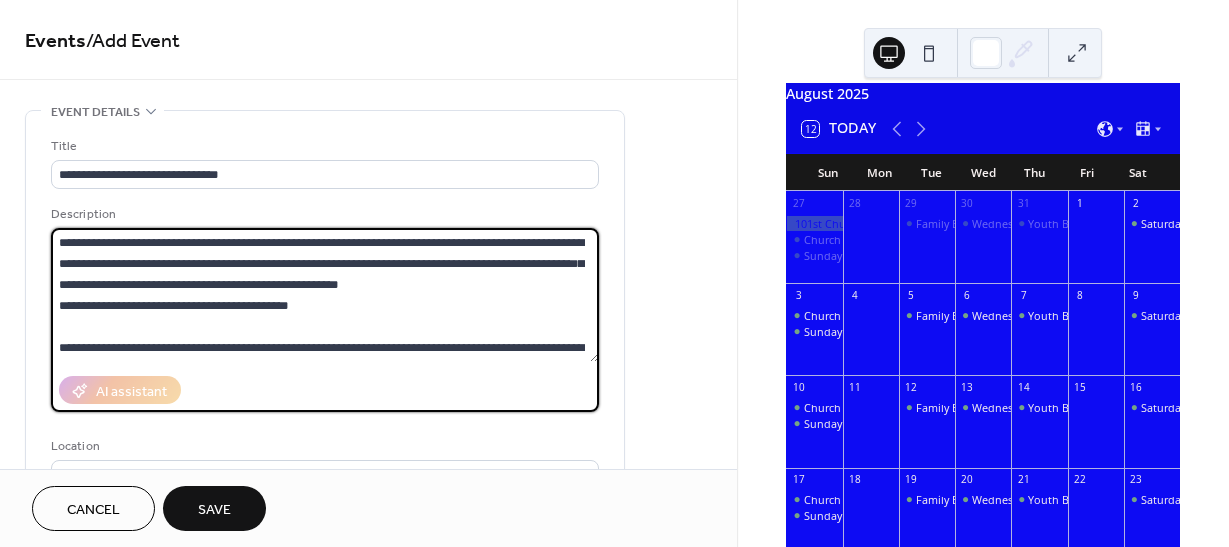 drag, startPoint x: 147, startPoint y: 280, endPoint x: 367, endPoint y: 299, distance: 220.81892 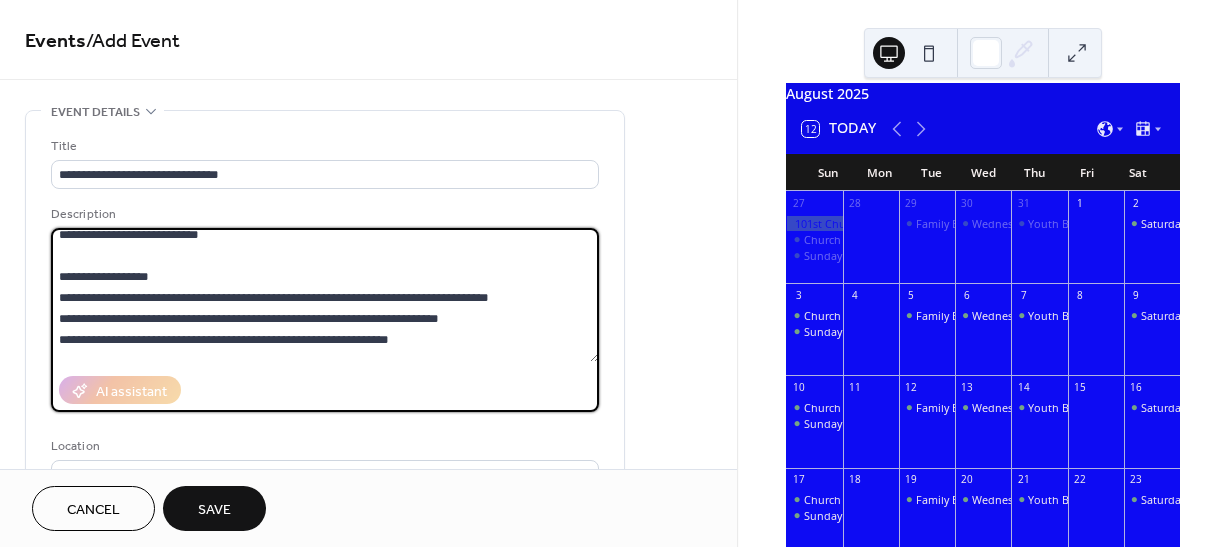 scroll, scrollTop: 137, scrollLeft: 0, axis: vertical 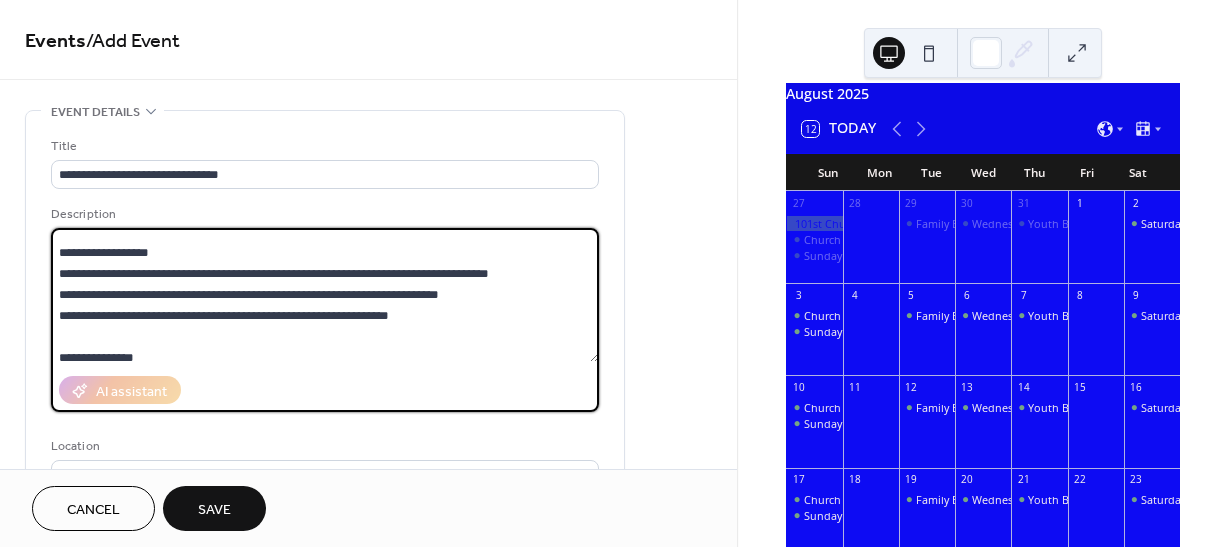 drag, startPoint x: 59, startPoint y: 251, endPoint x: 447, endPoint y: 332, distance: 396.36475 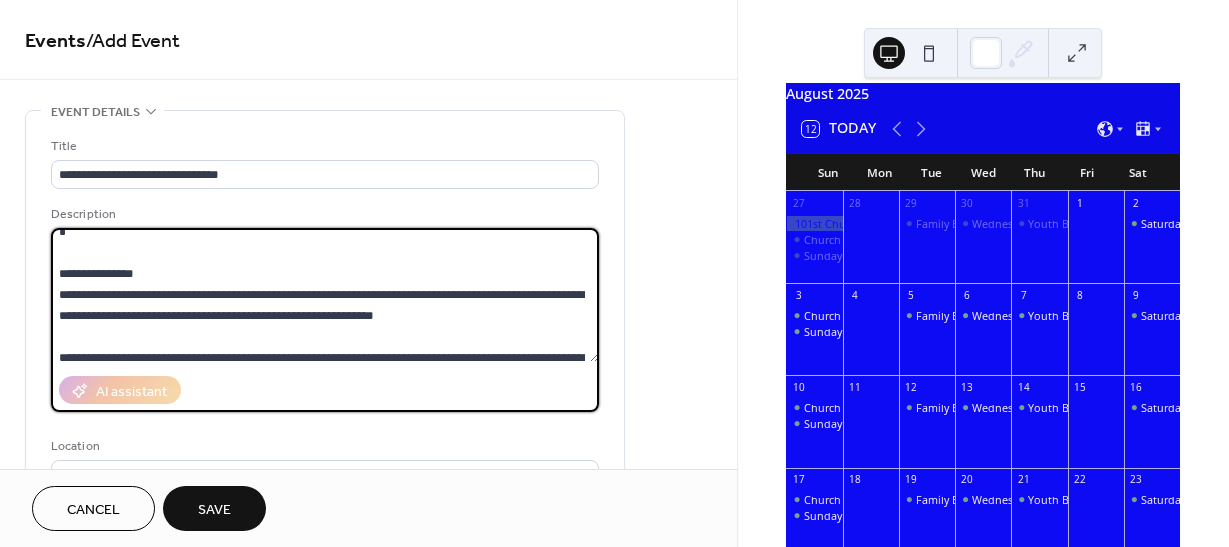 drag, startPoint x: 59, startPoint y: 252, endPoint x: 526, endPoint y: 335, distance: 474.31845 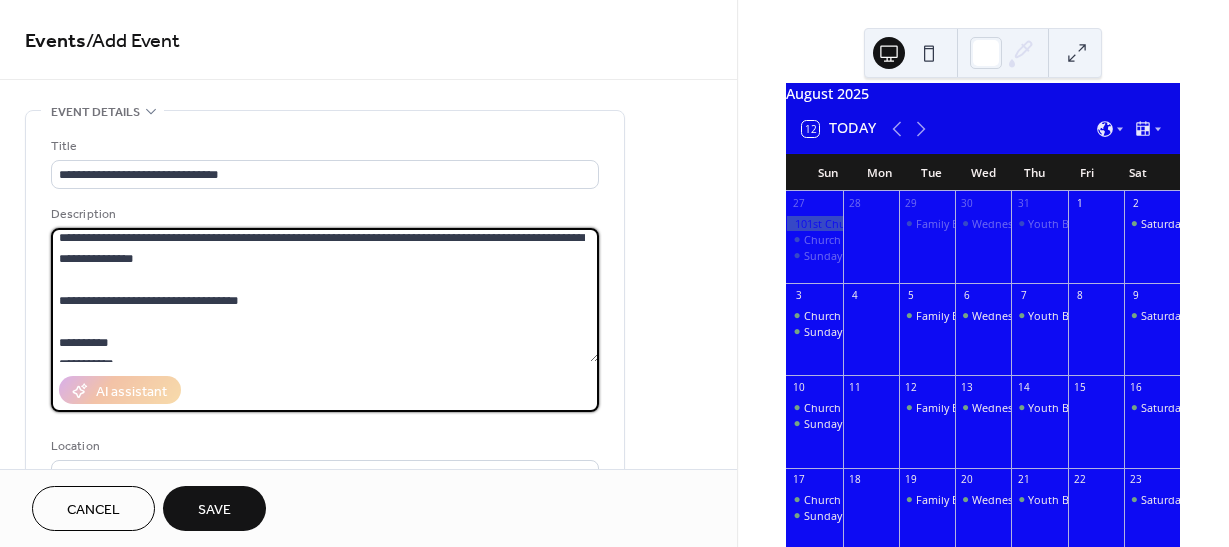 scroll, scrollTop: 150, scrollLeft: 0, axis: vertical 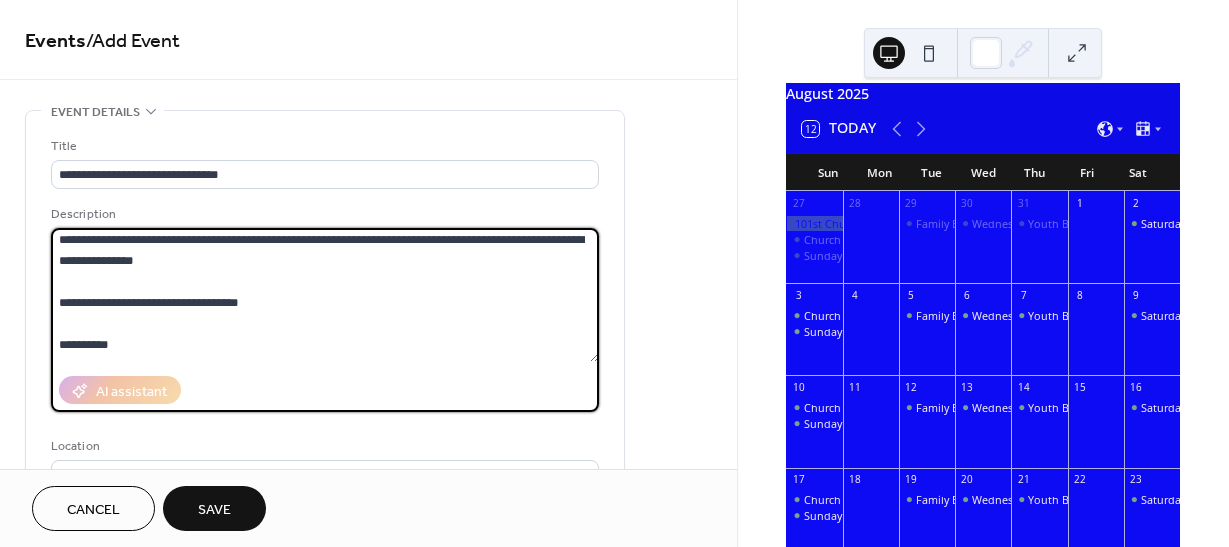 drag, startPoint x: 58, startPoint y: 243, endPoint x: 303, endPoint y: 324, distance: 258.04263 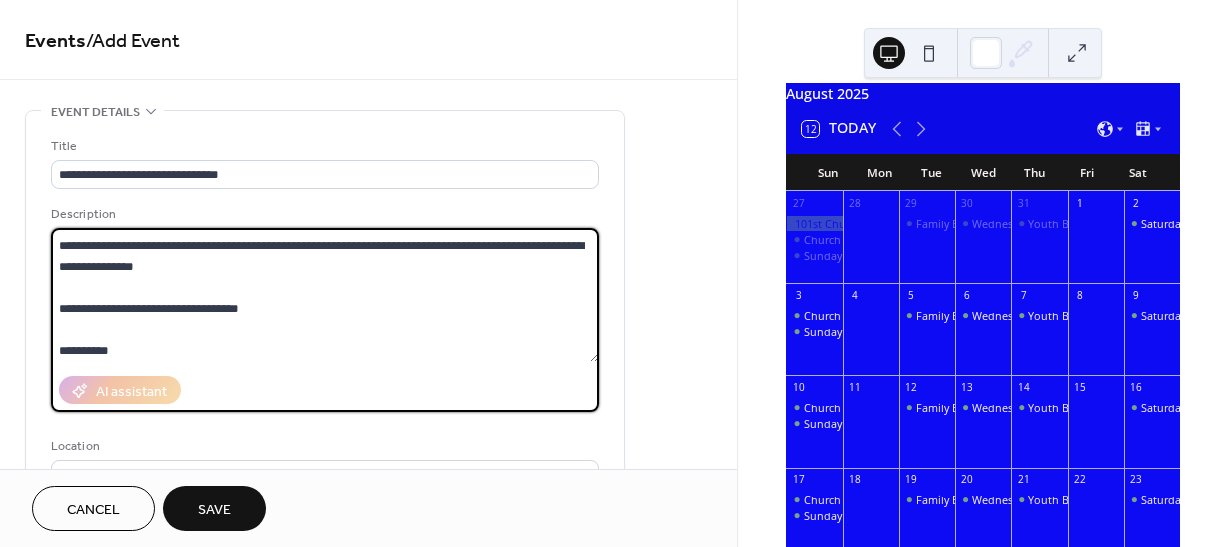 drag, startPoint x: 58, startPoint y: 242, endPoint x: 187, endPoint y: 280, distance: 134.48048 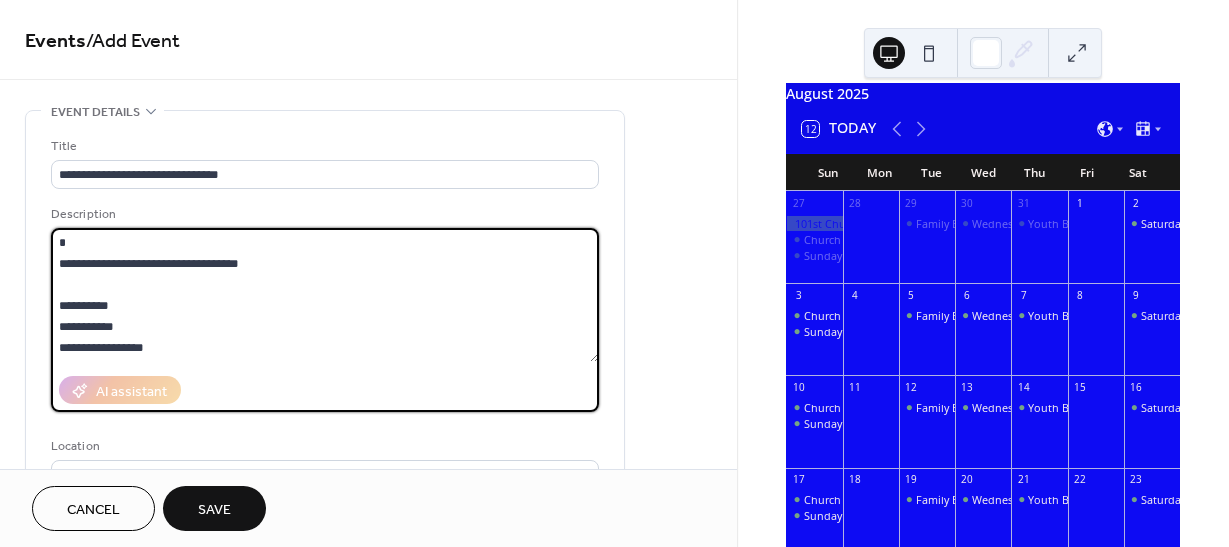 scroll, scrollTop: 147, scrollLeft: 0, axis: vertical 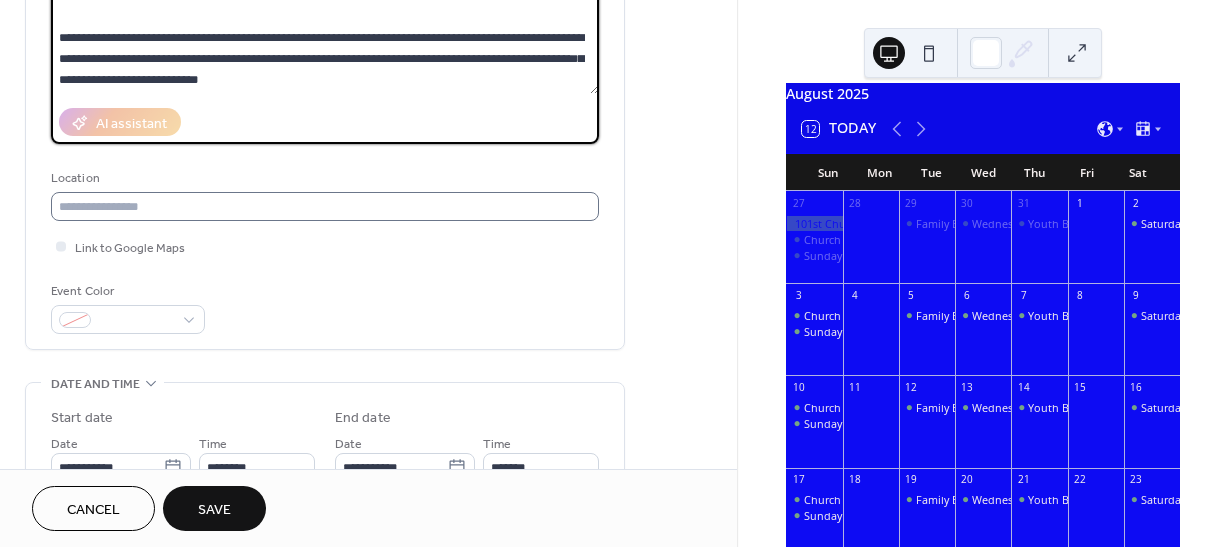 type on "**********" 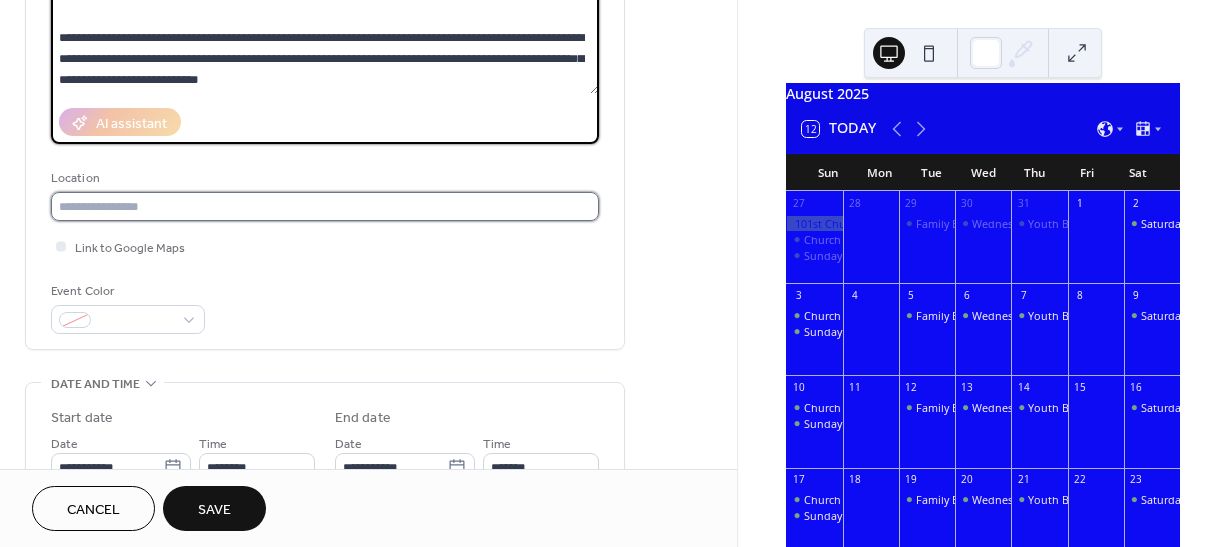 click at bounding box center [325, 206] 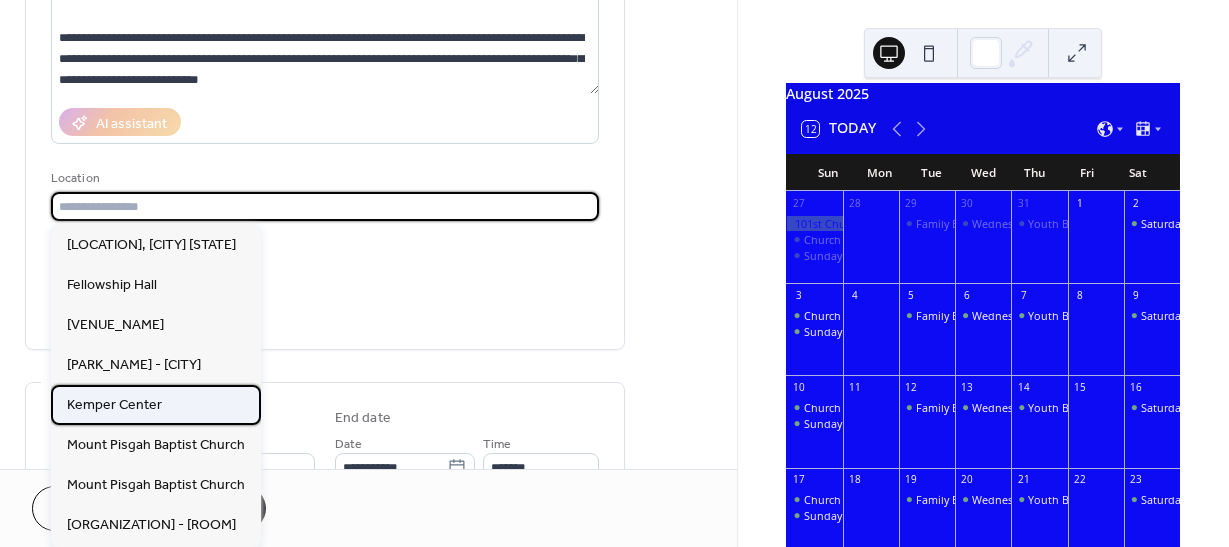 click on "Kemper Center" at bounding box center (114, 405) 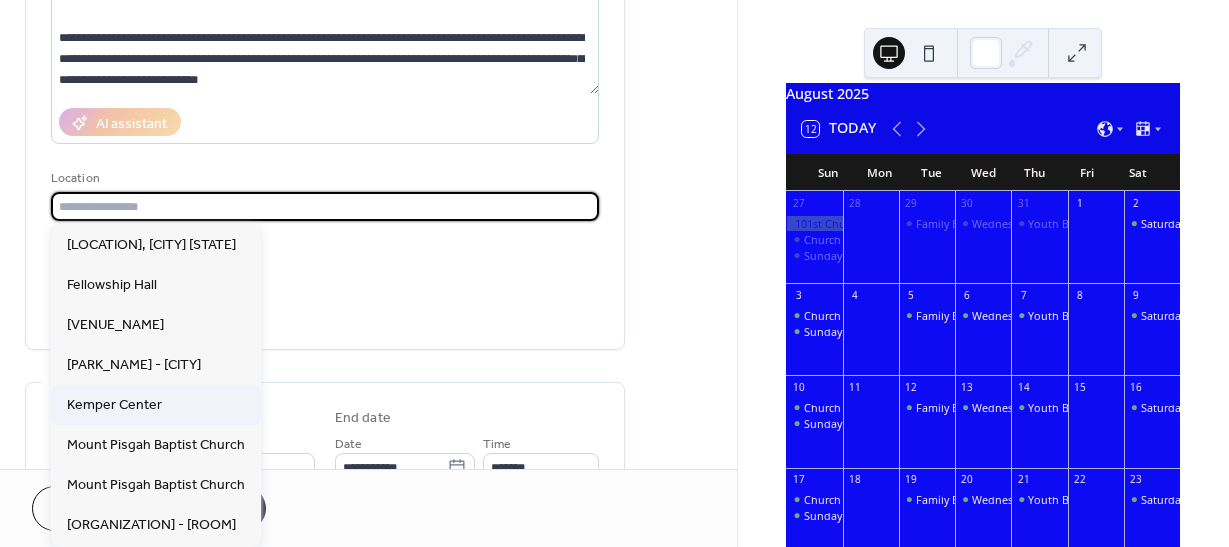 type on "**********" 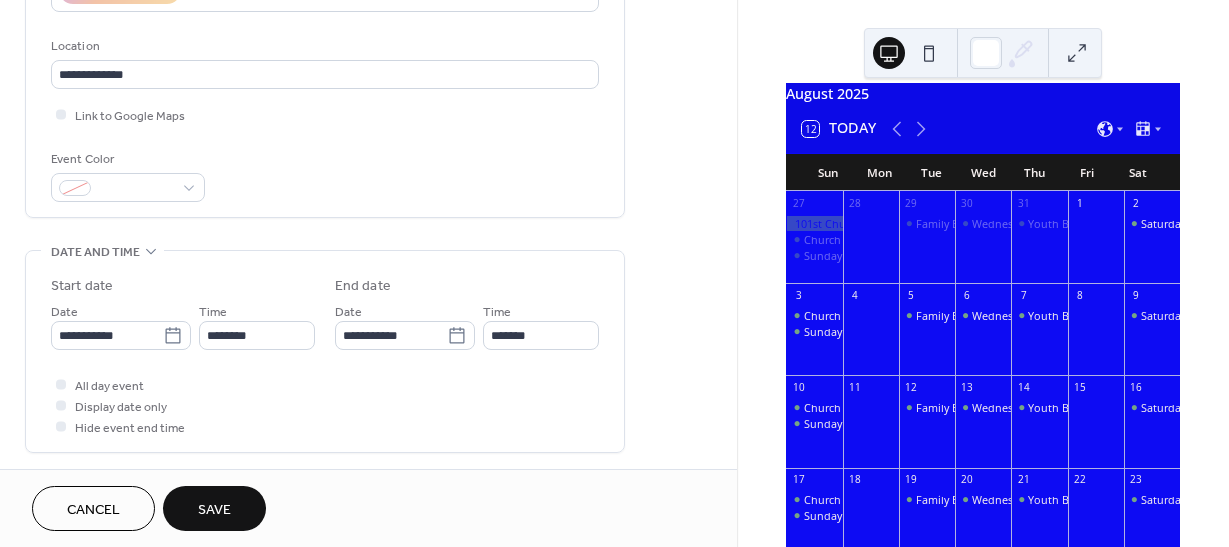 scroll, scrollTop: 409, scrollLeft: 0, axis: vertical 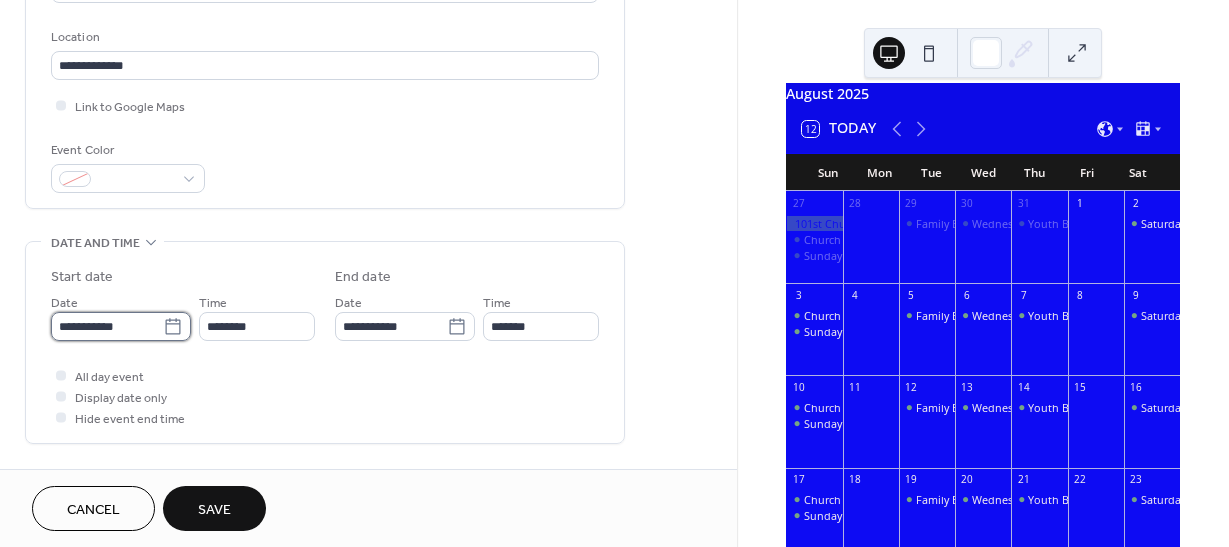 click on "**********" at bounding box center (107, 326) 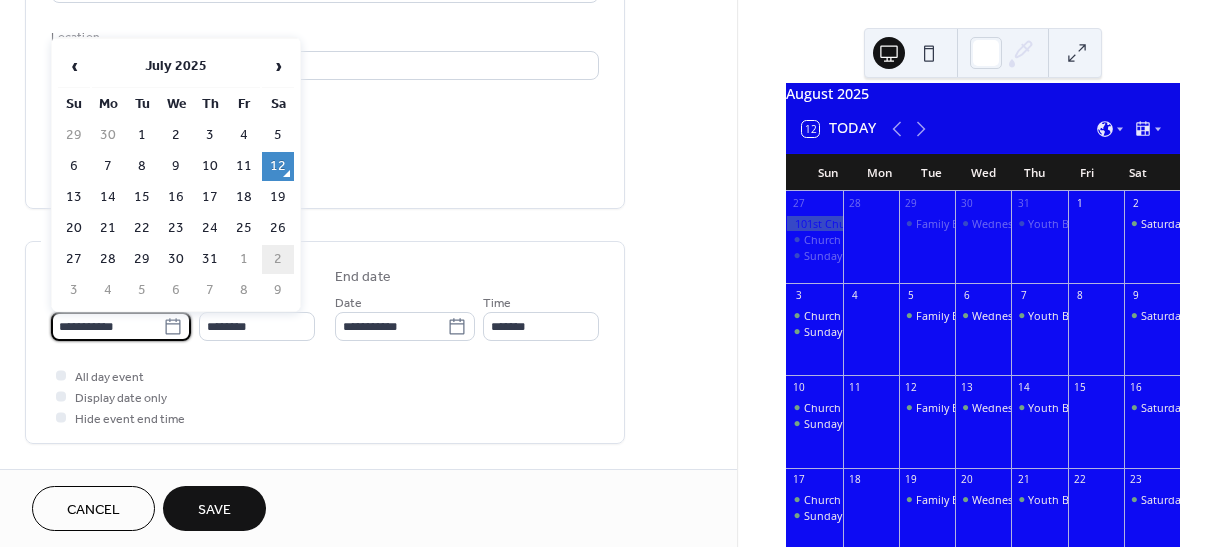 click on "2" at bounding box center (278, 259) 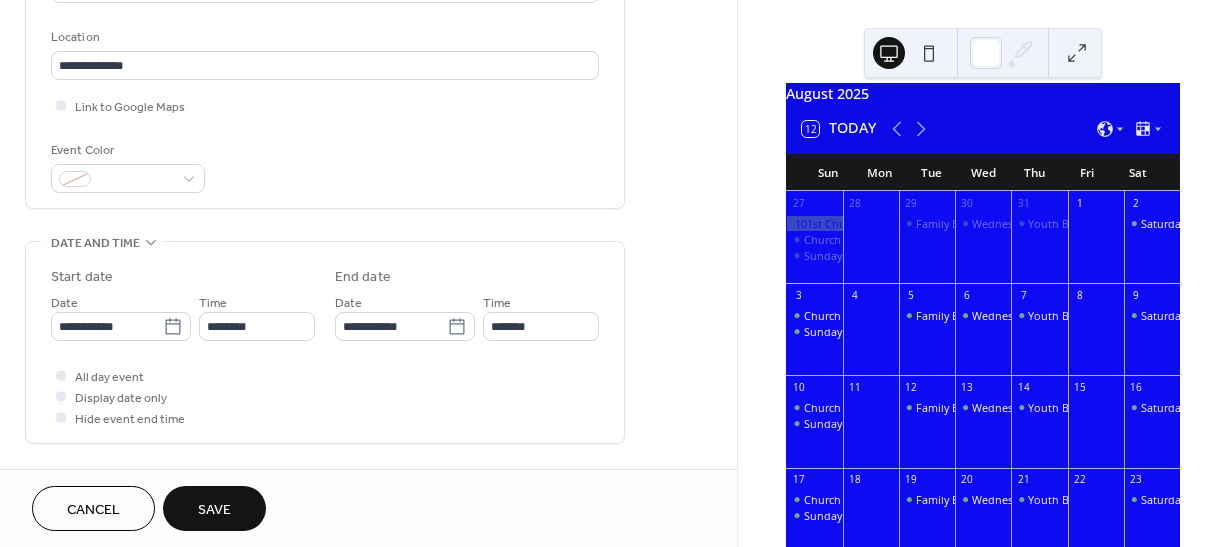 type on "**********" 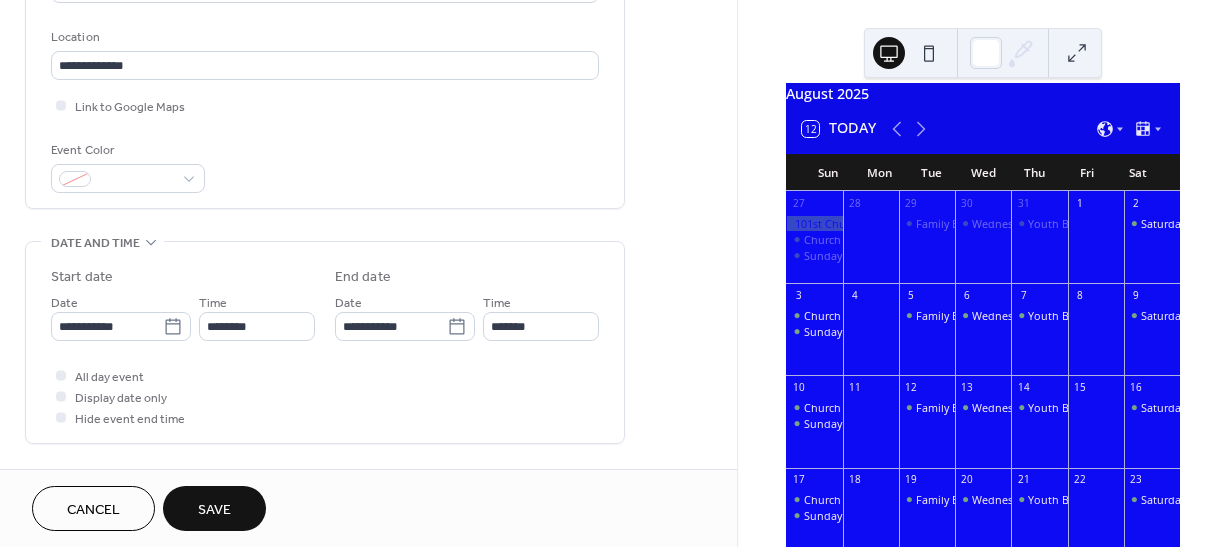 type on "**********" 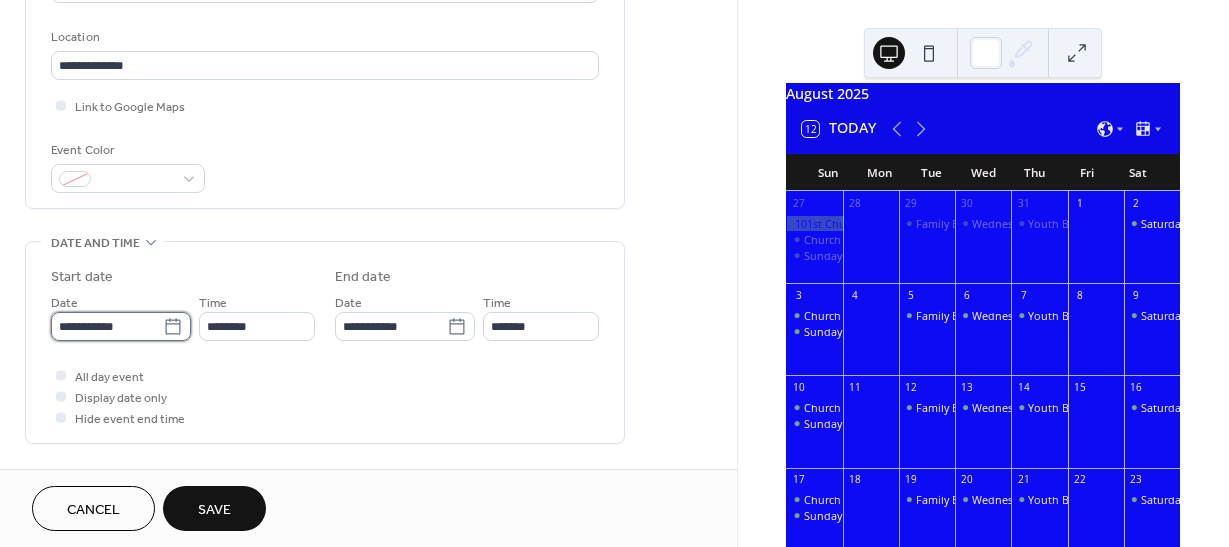 click on "**********" at bounding box center [107, 326] 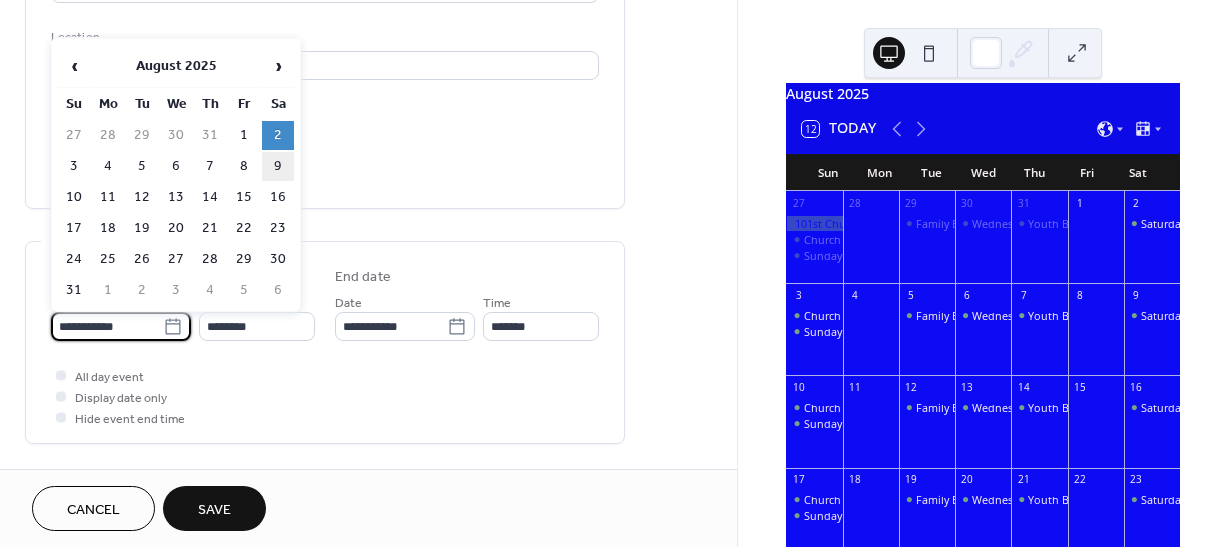 click on "9" at bounding box center [278, 166] 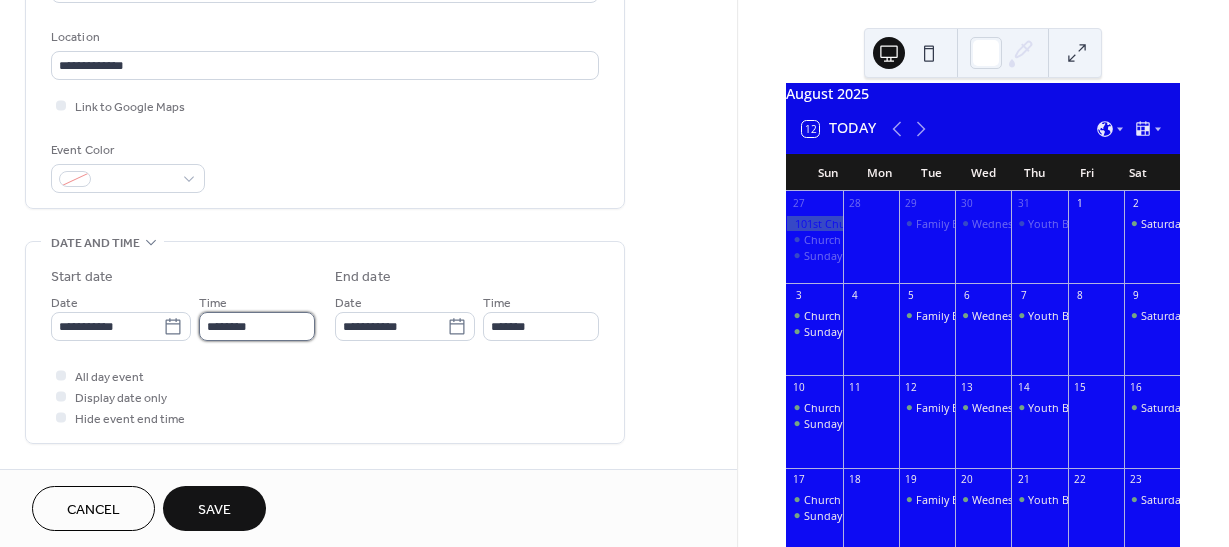 click on "********" at bounding box center (257, 326) 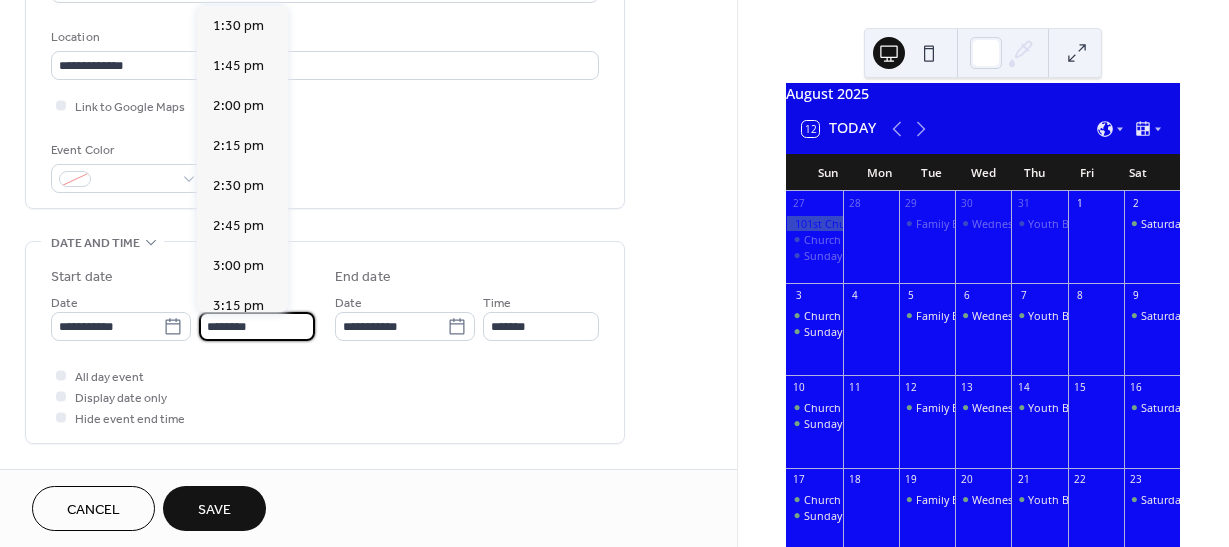 scroll, scrollTop: 2166, scrollLeft: 0, axis: vertical 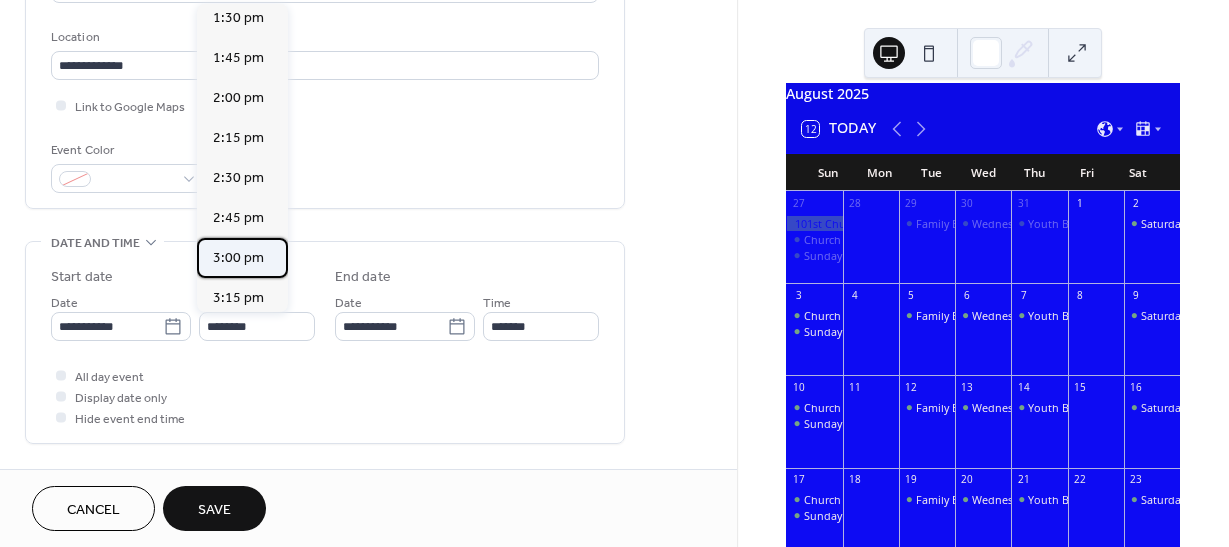 click on "3:00 pm" at bounding box center [238, 258] 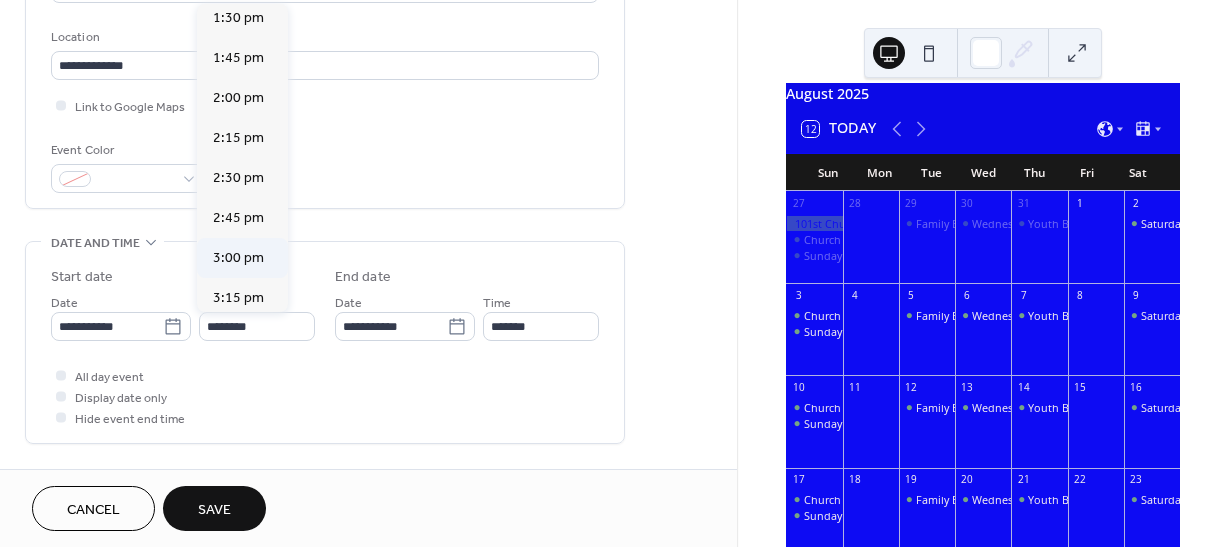 type on "*******" 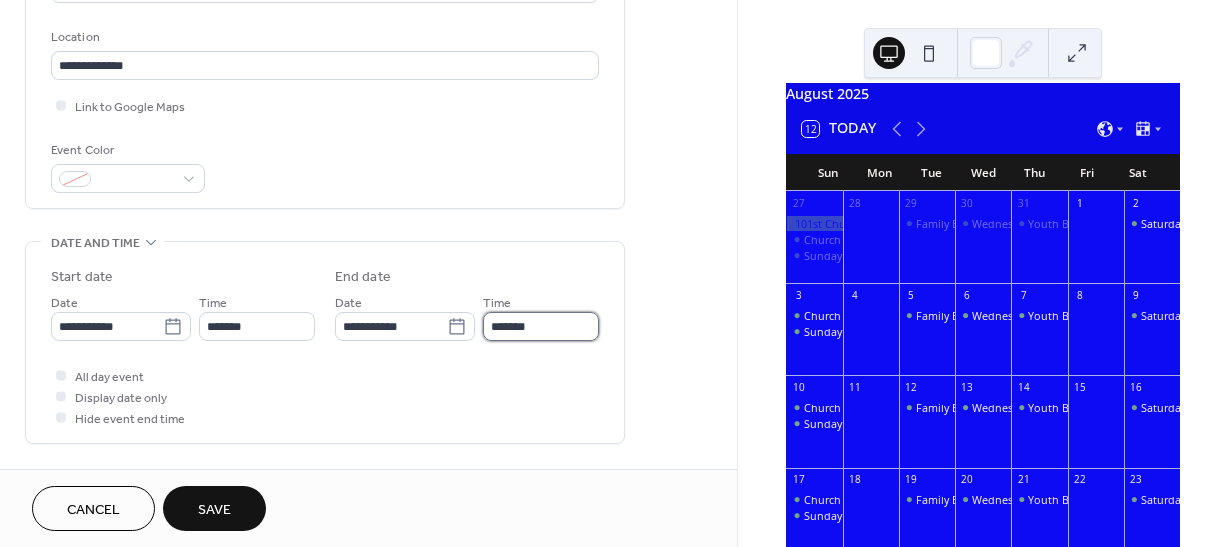 click on "*******" at bounding box center [541, 326] 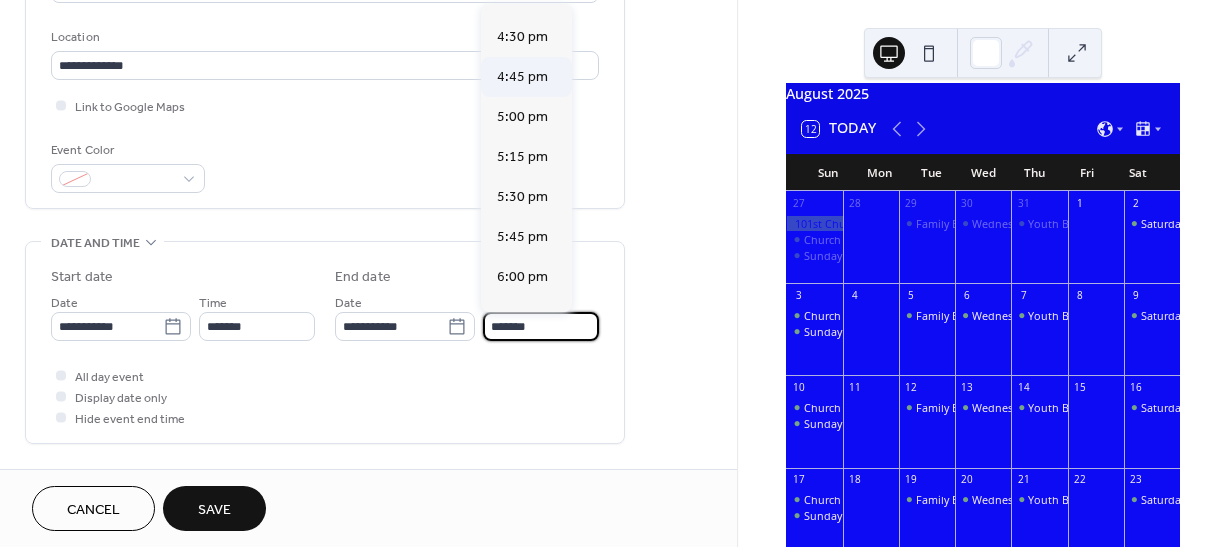 scroll, scrollTop: 193, scrollLeft: 0, axis: vertical 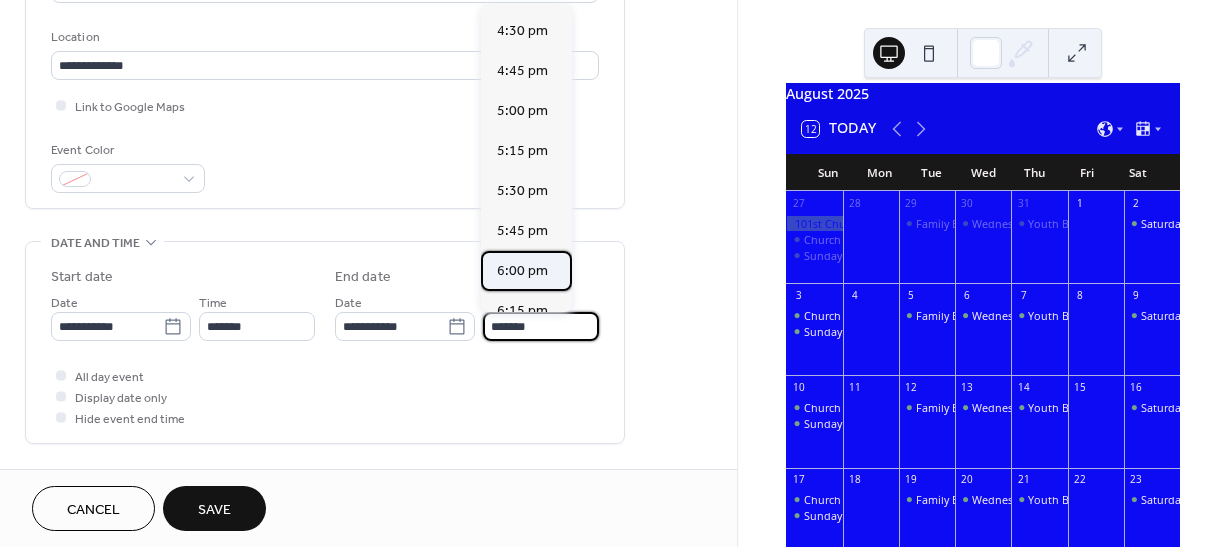 click on "6:00 pm" at bounding box center [522, 271] 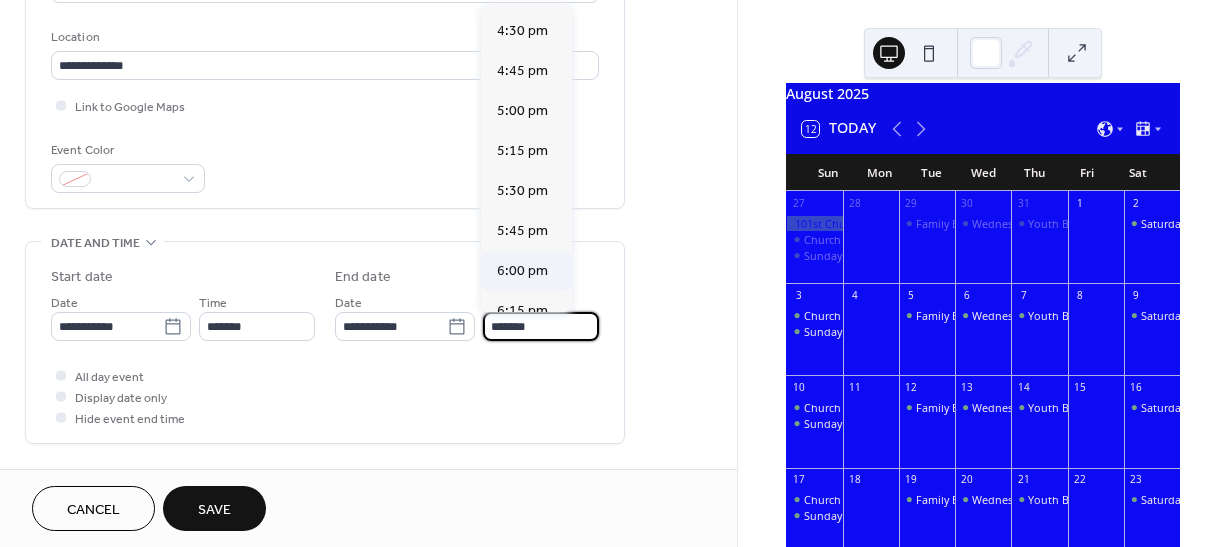 type on "*******" 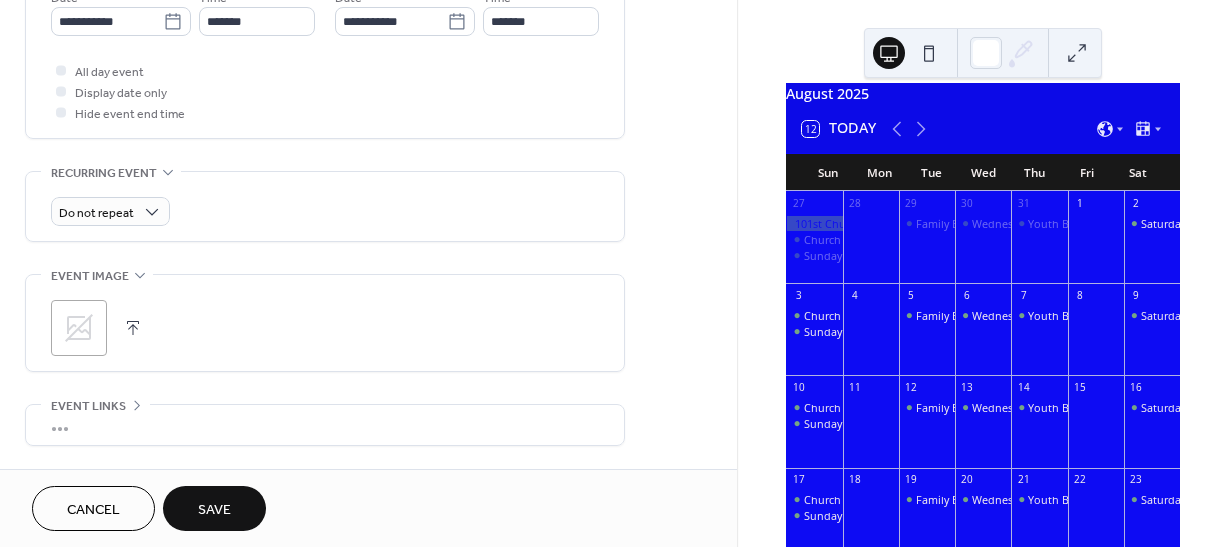 scroll, scrollTop: 730, scrollLeft: 0, axis: vertical 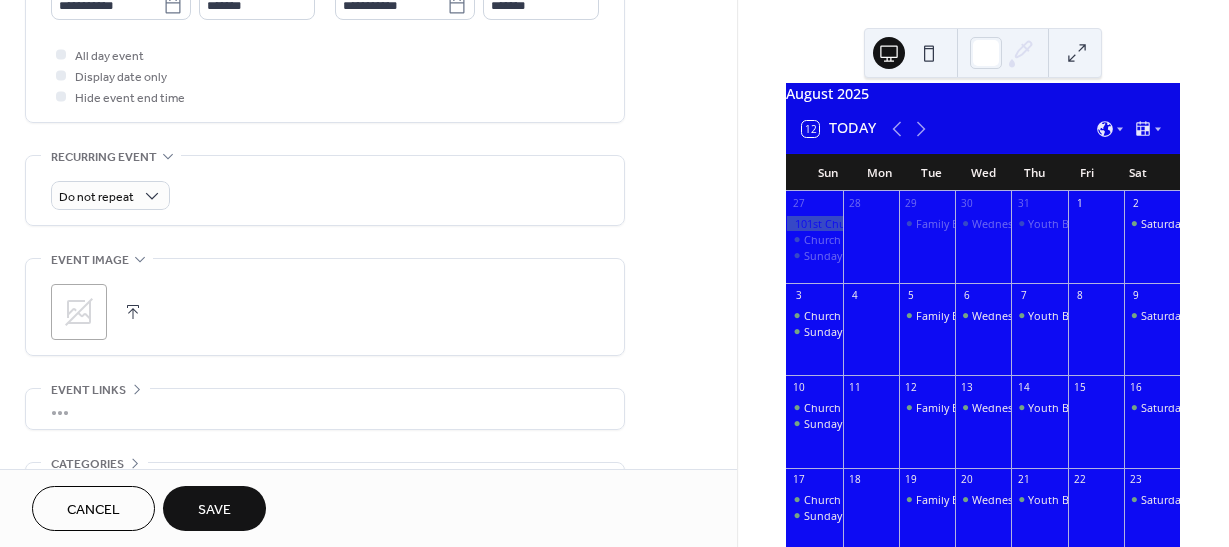 click 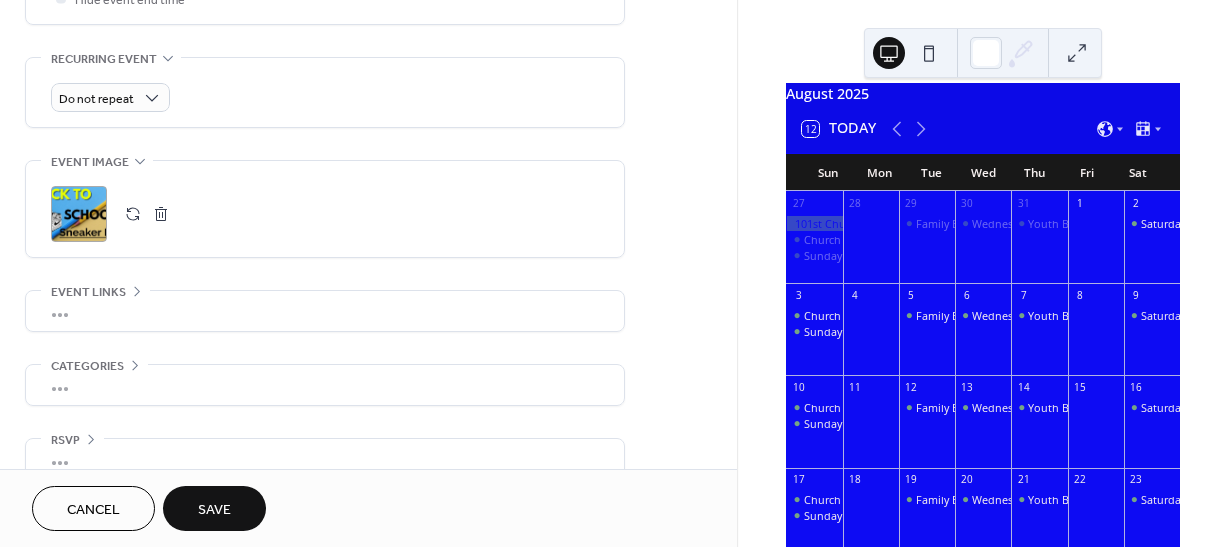 scroll, scrollTop: 859, scrollLeft: 0, axis: vertical 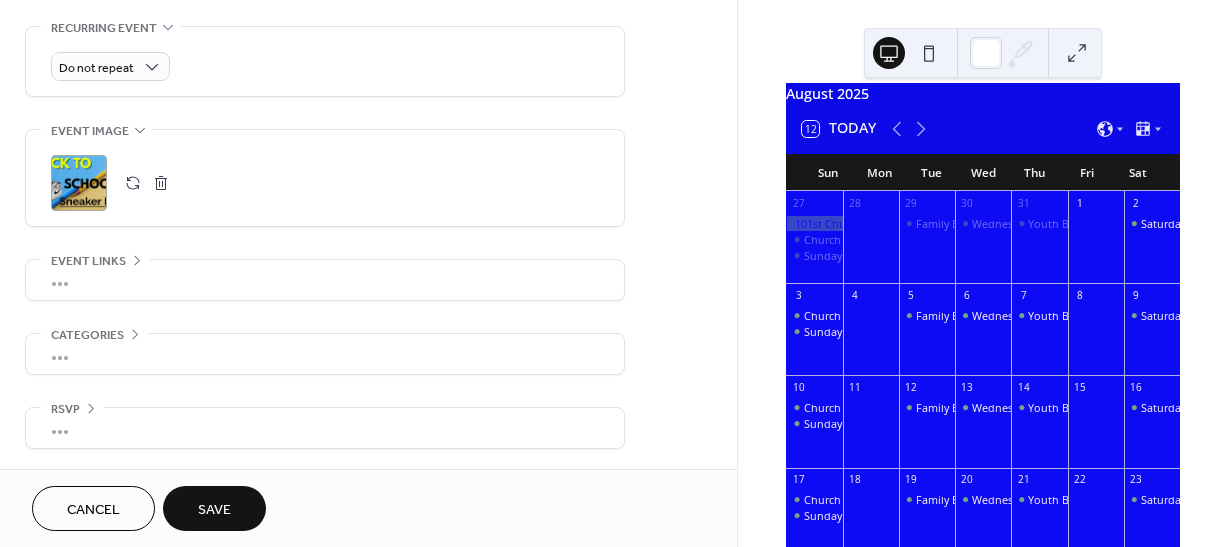 click on "•••" at bounding box center [325, 428] 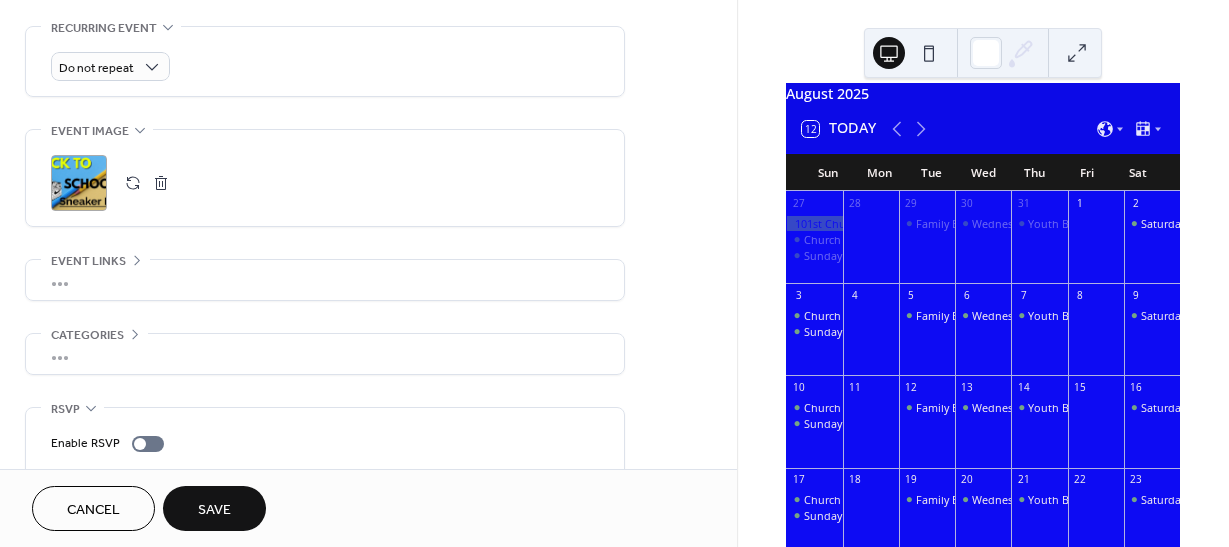 scroll, scrollTop: 925, scrollLeft: 0, axis: vertical 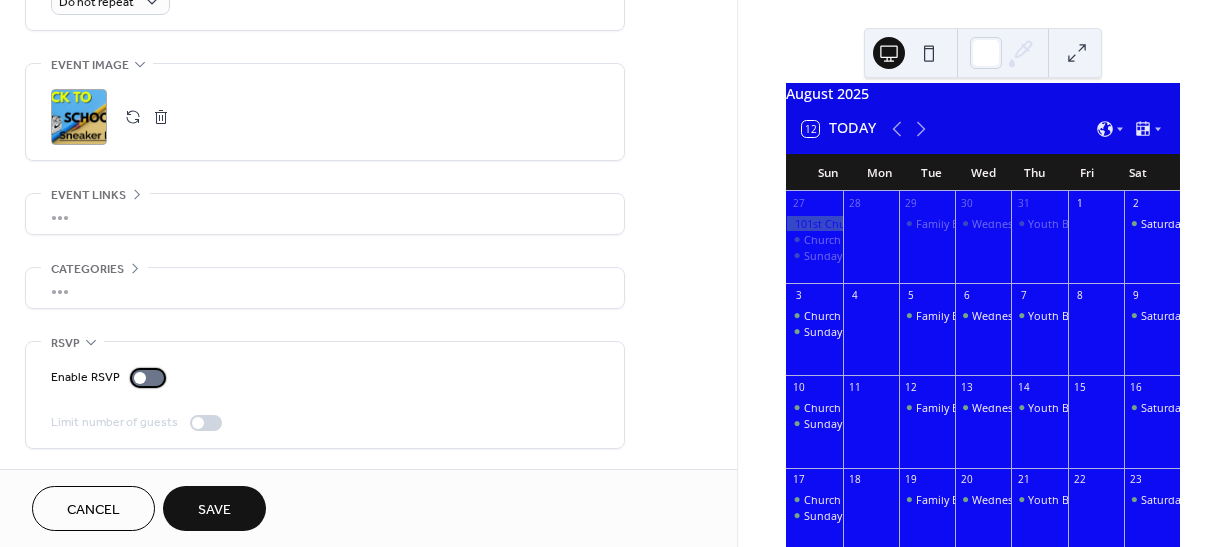 click at bounding box center [148, 378] 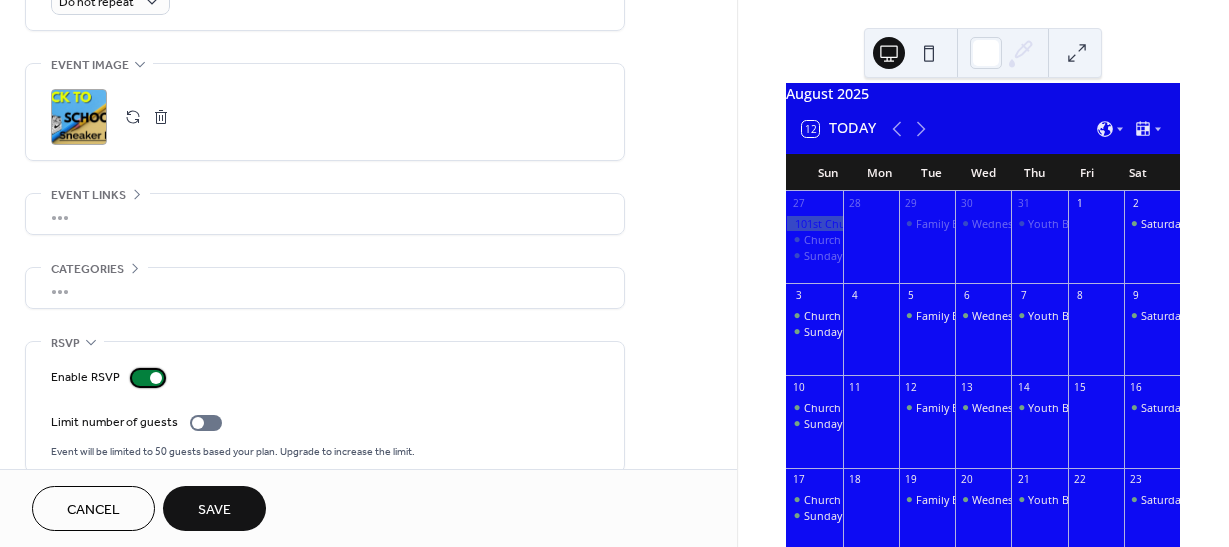scroll, scrollTop: 949, scrollLeft: 0, axis: vertical 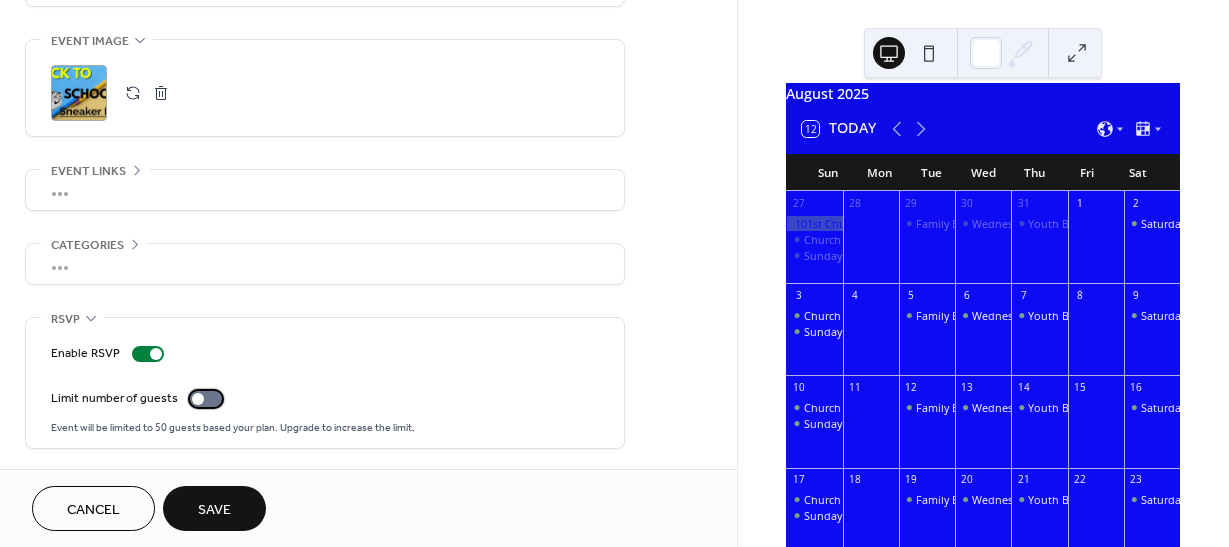 click at bounding box center [206, 399] 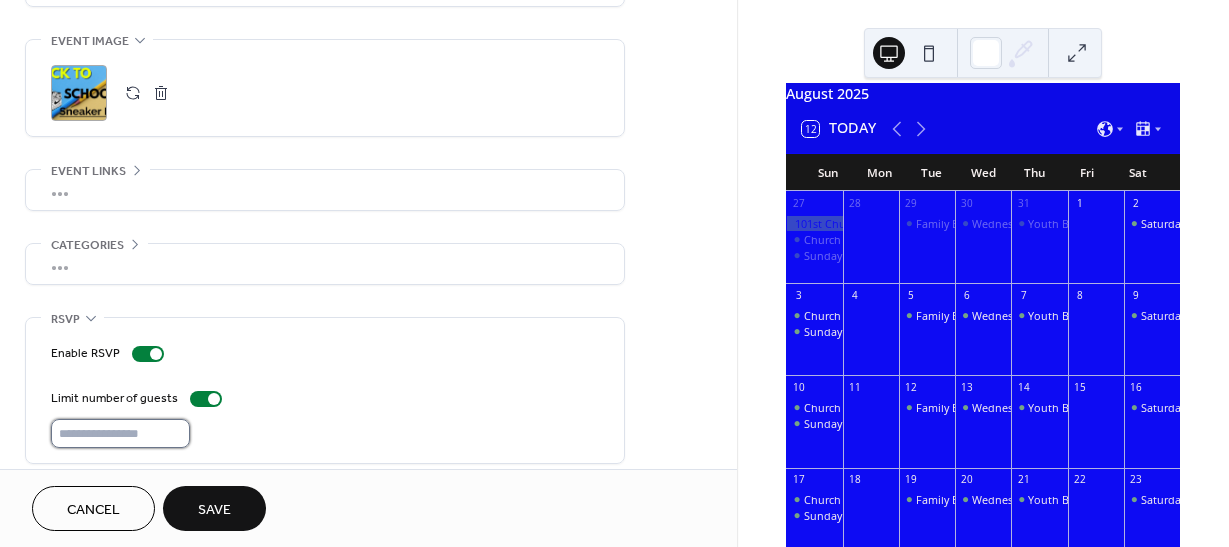 click on "**" at bounding box center (120, 433) 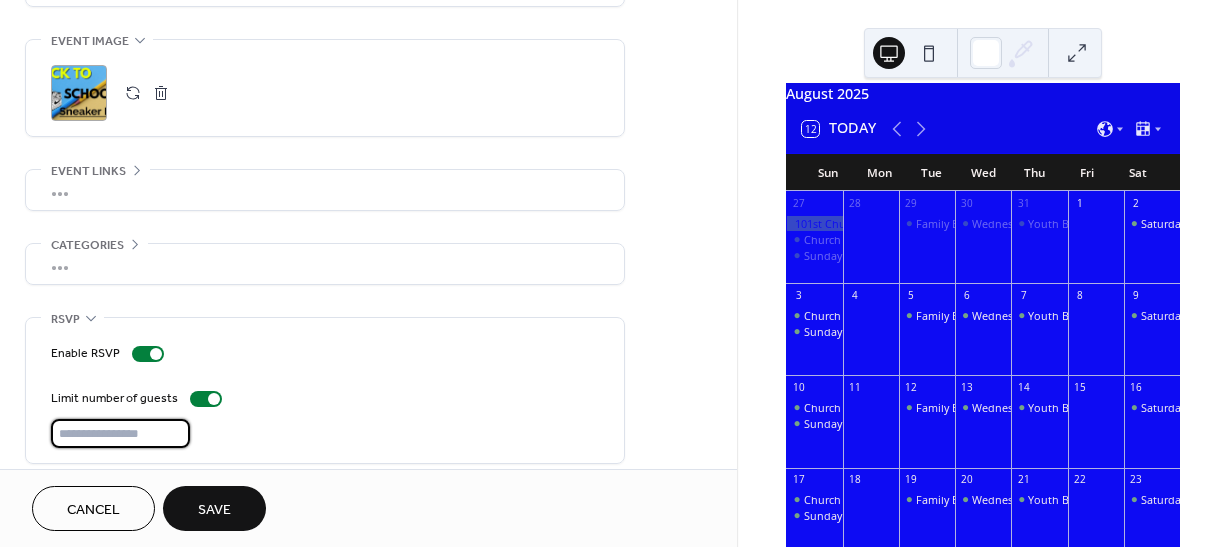 type on "*" 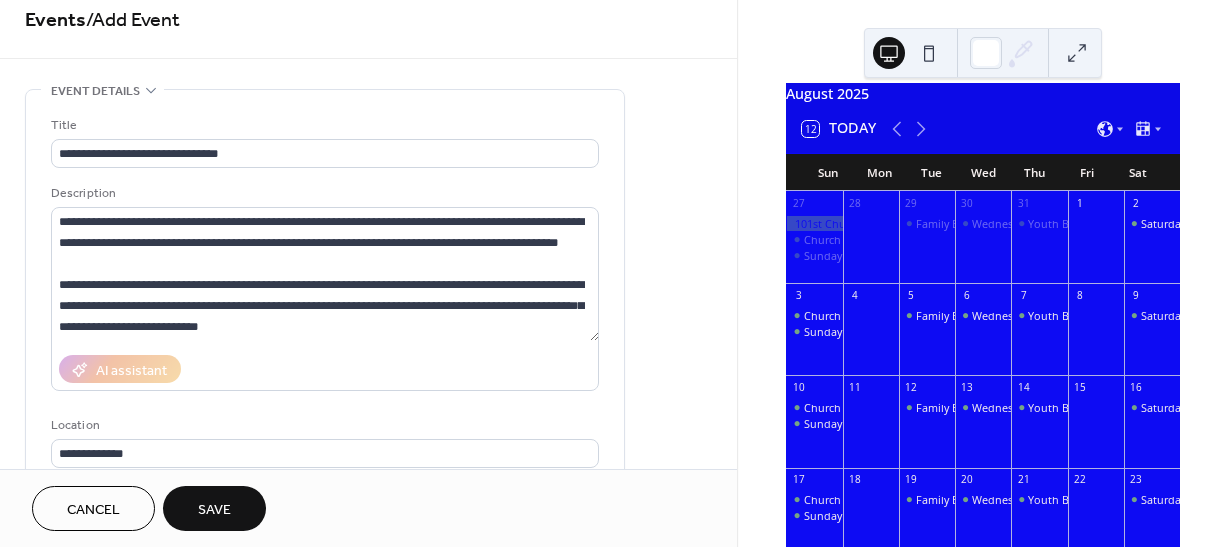 scroll, scrollTop: 0, scrollLeft: 0, axis: both 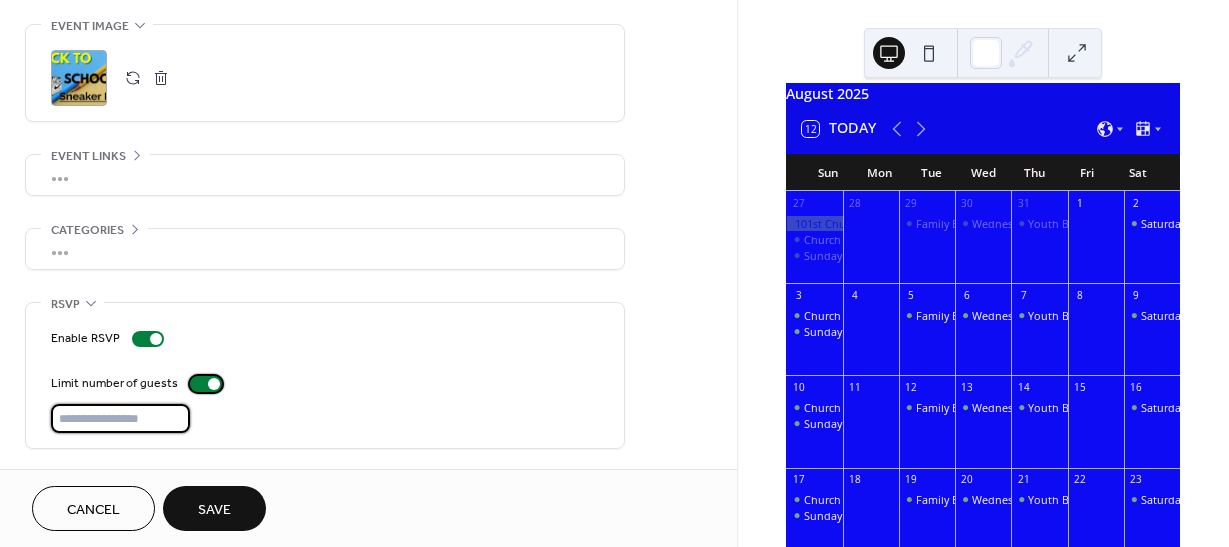 click at bounding box center (206, 384) 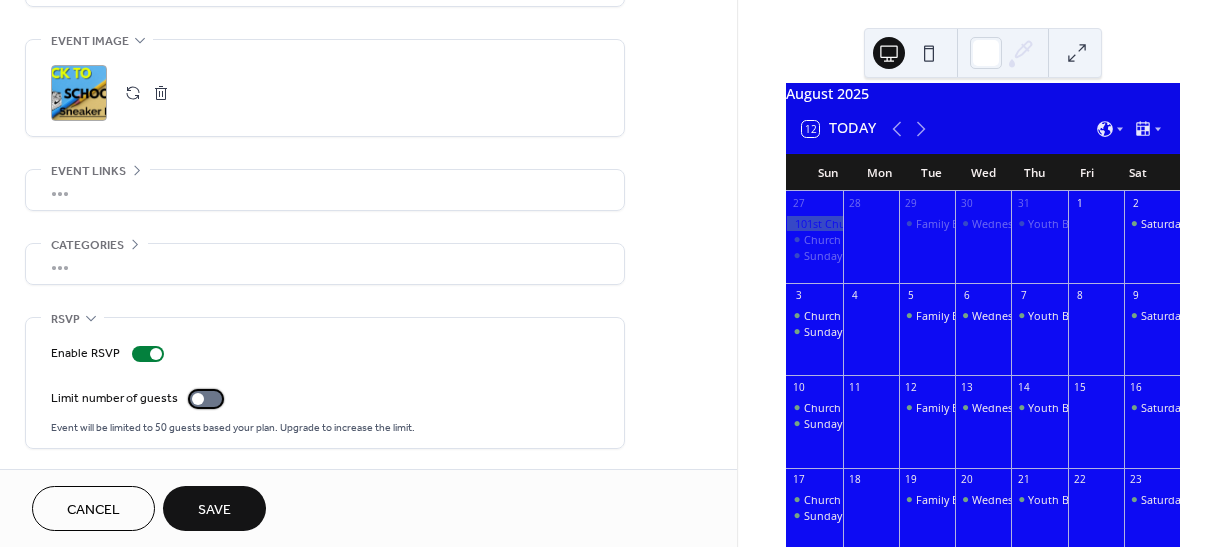 scroll, scrollTop: 949, scrollLeft: 0, axis: vertical 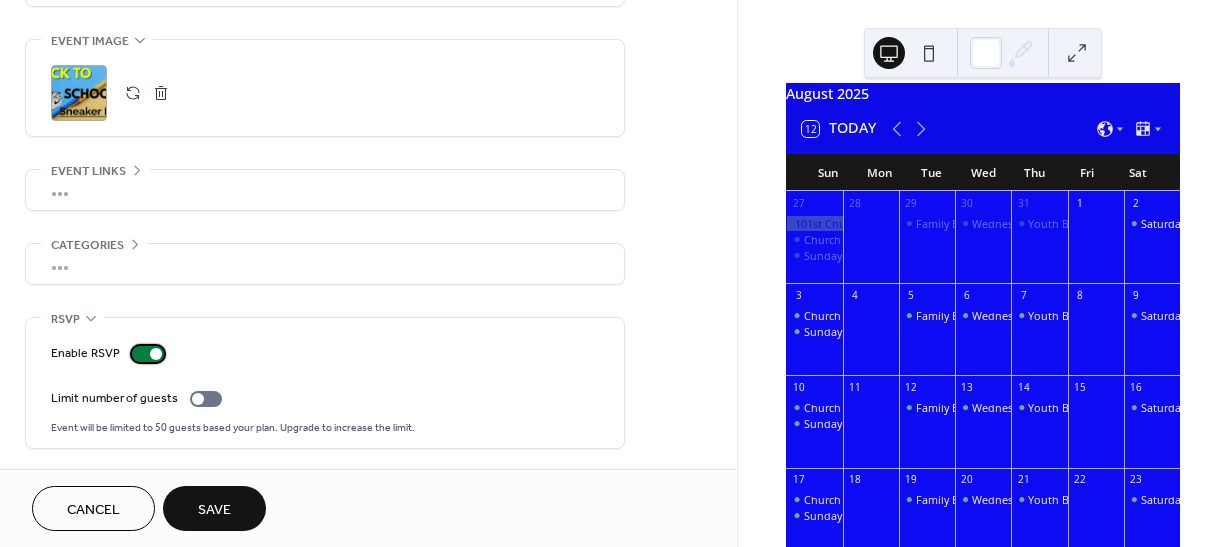 click at bounding box center (148, 354) 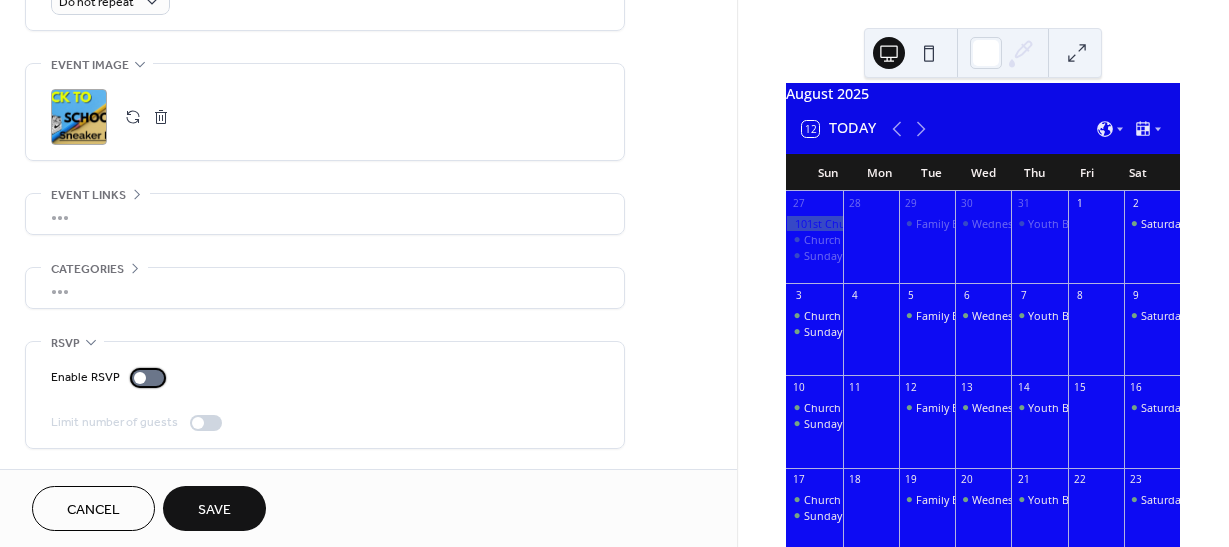scroll, scrollTop: 925, scrollLeft: 0, axis: vertical 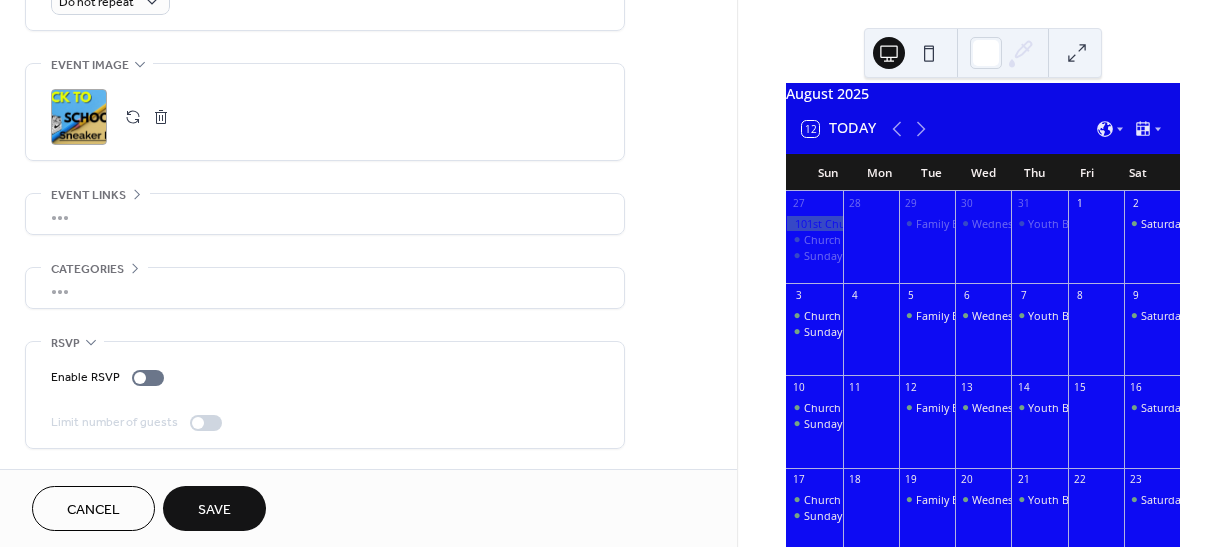 click on "Save" at bounding box center (214, 510) 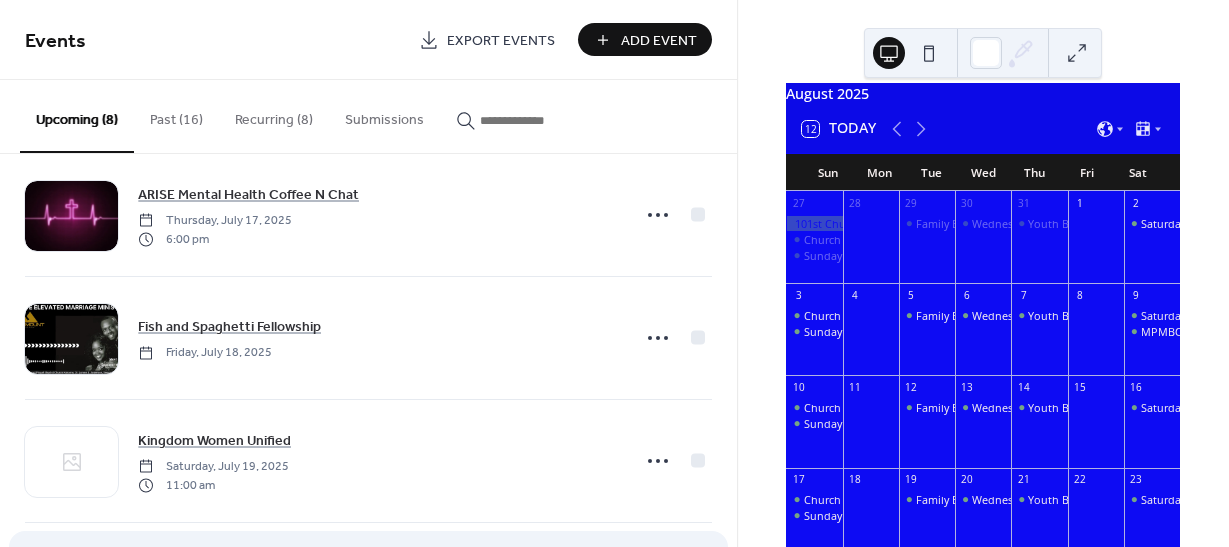 scroll, scrollTop: 0, scrollLeft: 0, axis: both 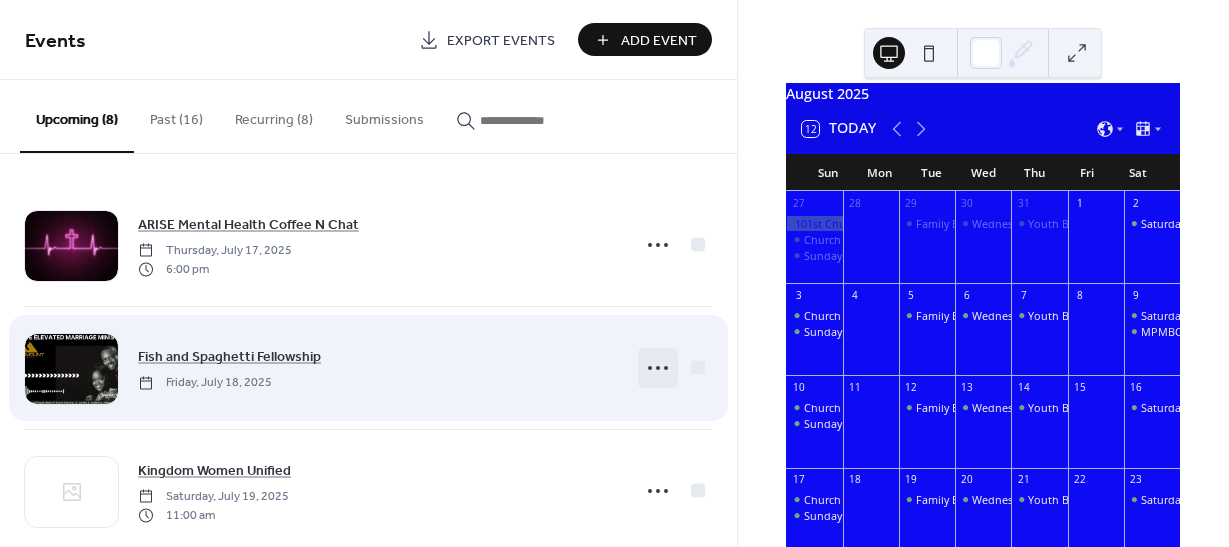 click 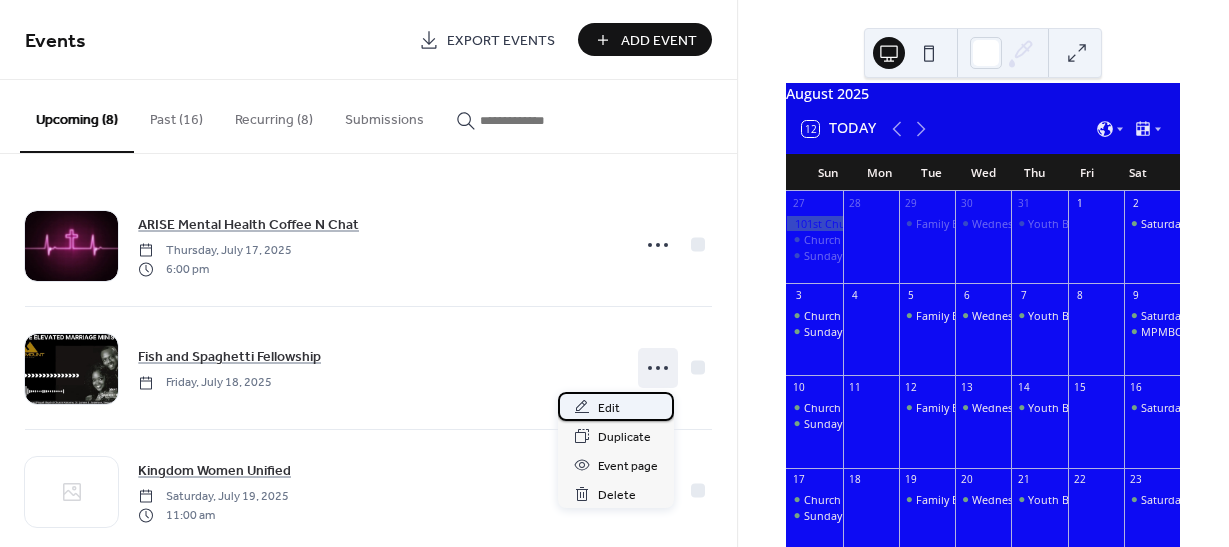 click on "Edit" at bounding box center [609, 408] 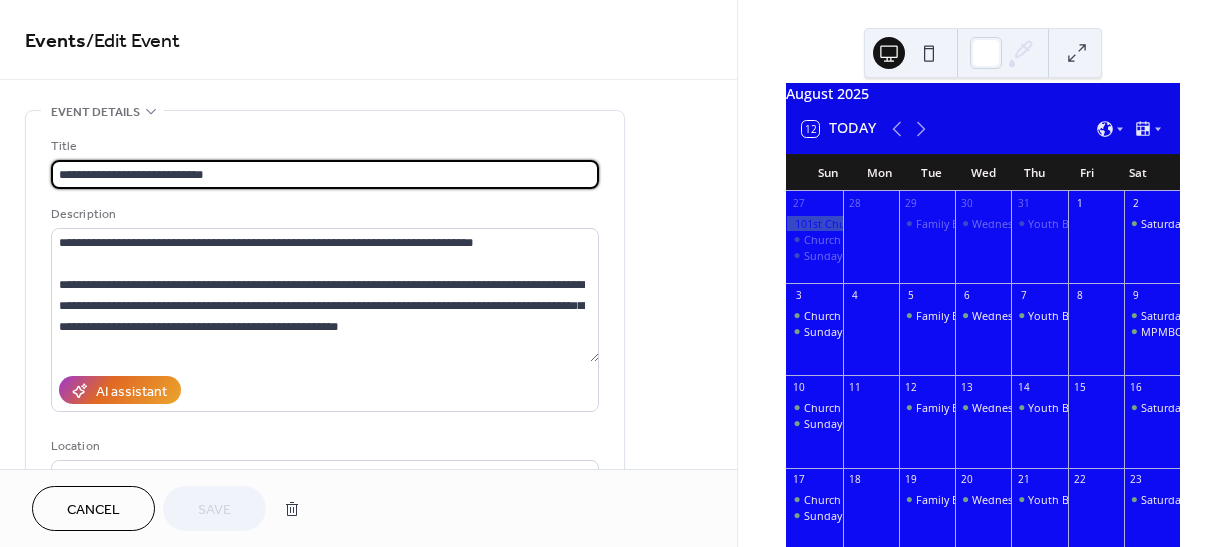 scroll, scrollTop: 42, scrollLeft: 0, axis: vertical 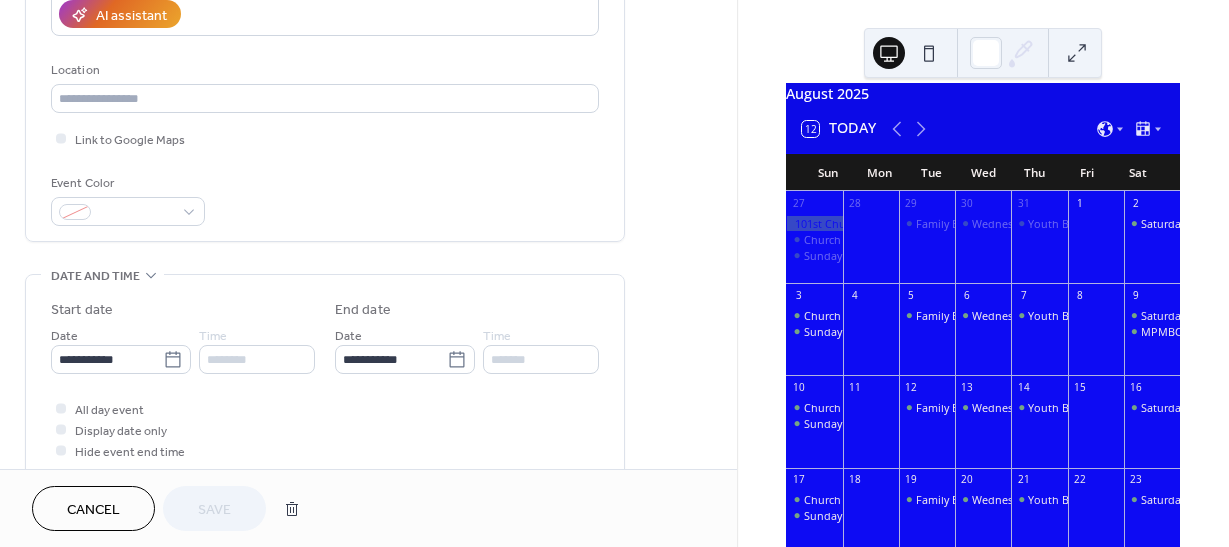 click at bounding box center (61, 408) 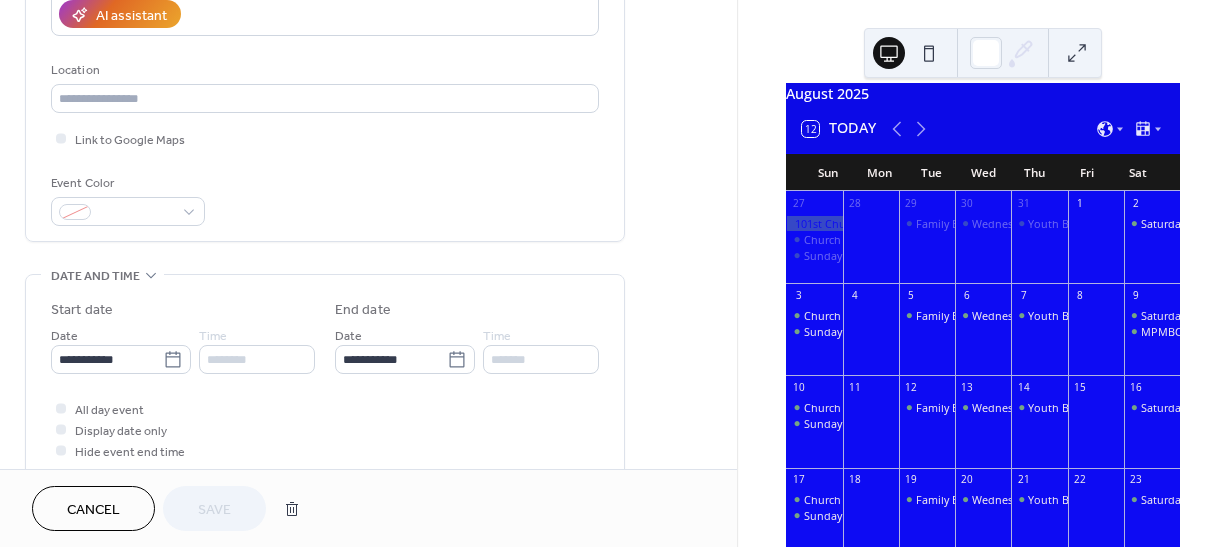 click at bounding box center (61, 408) 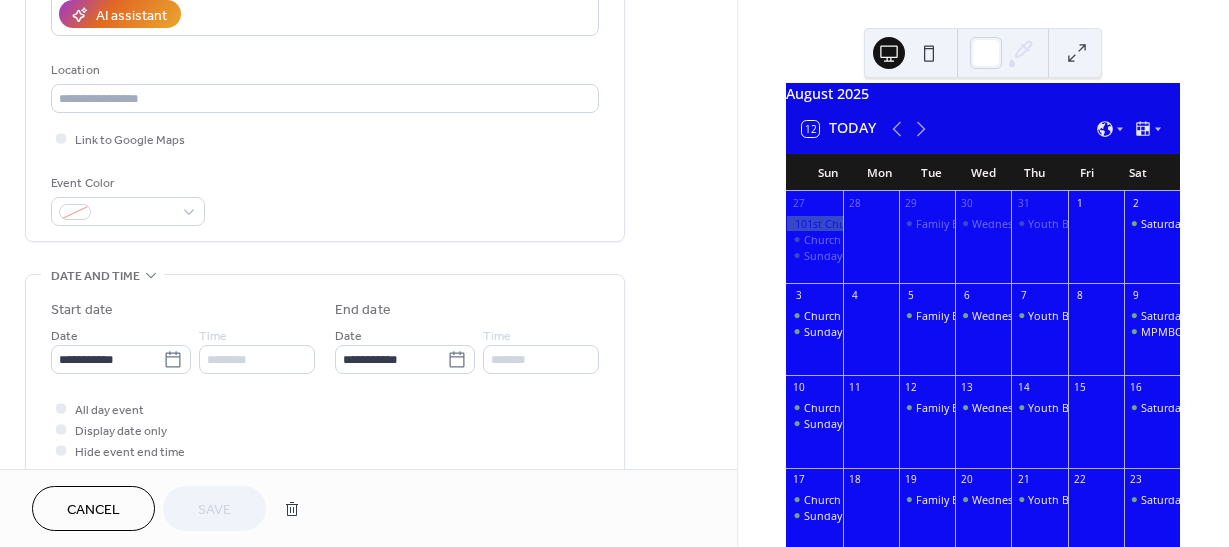 click on "********" at bounding box center (257, 359) 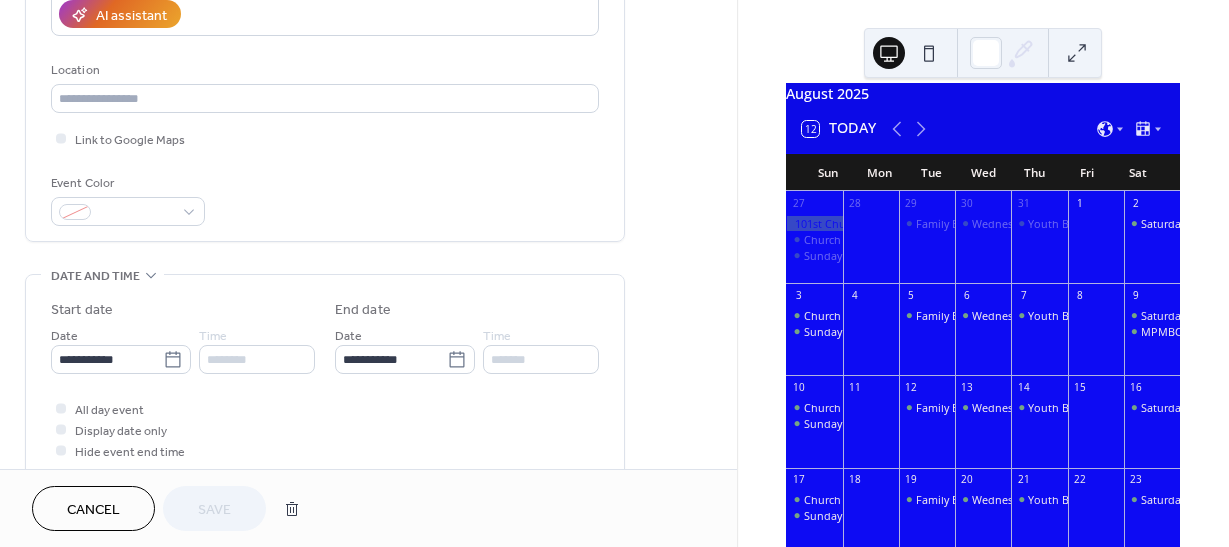 click at bounding box center [61, 408] 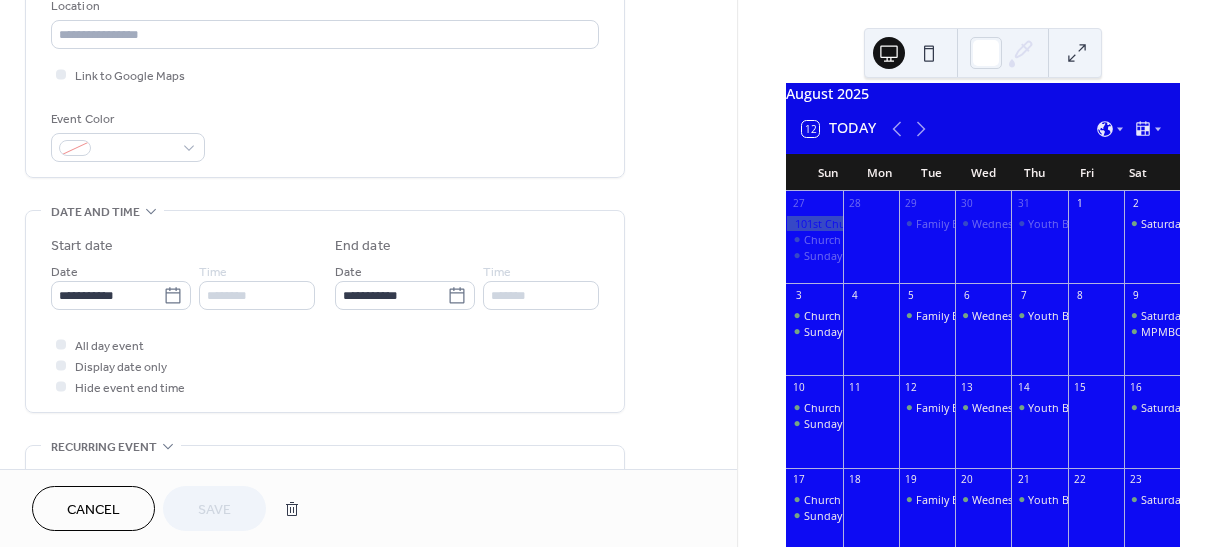 scroll, scrollTop: 436, scrollLeft: 0, axis: vertical 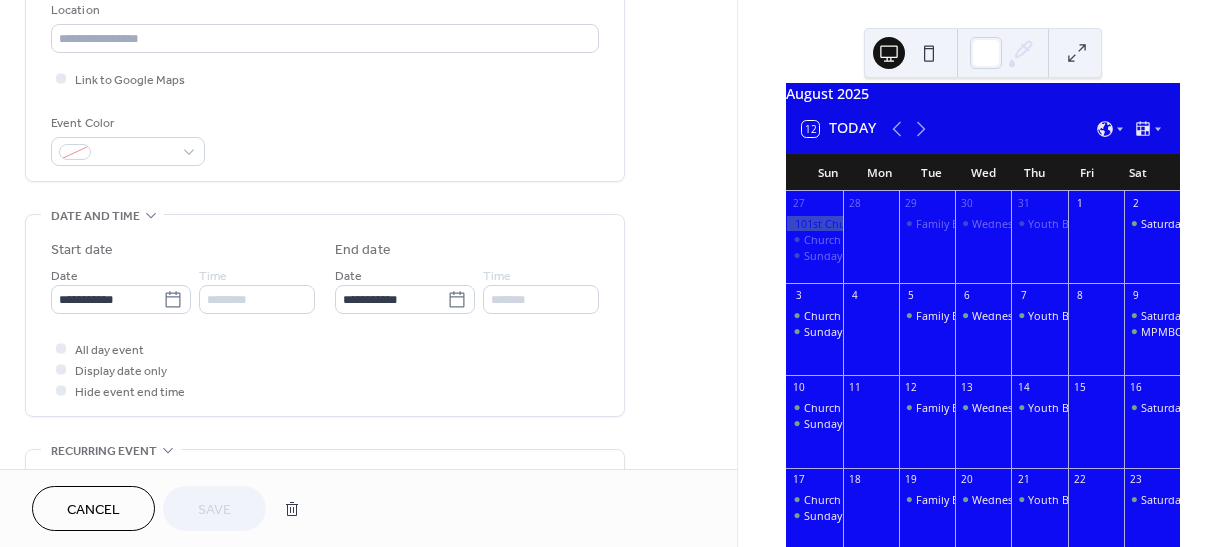 click at bounding box center (61, 348) 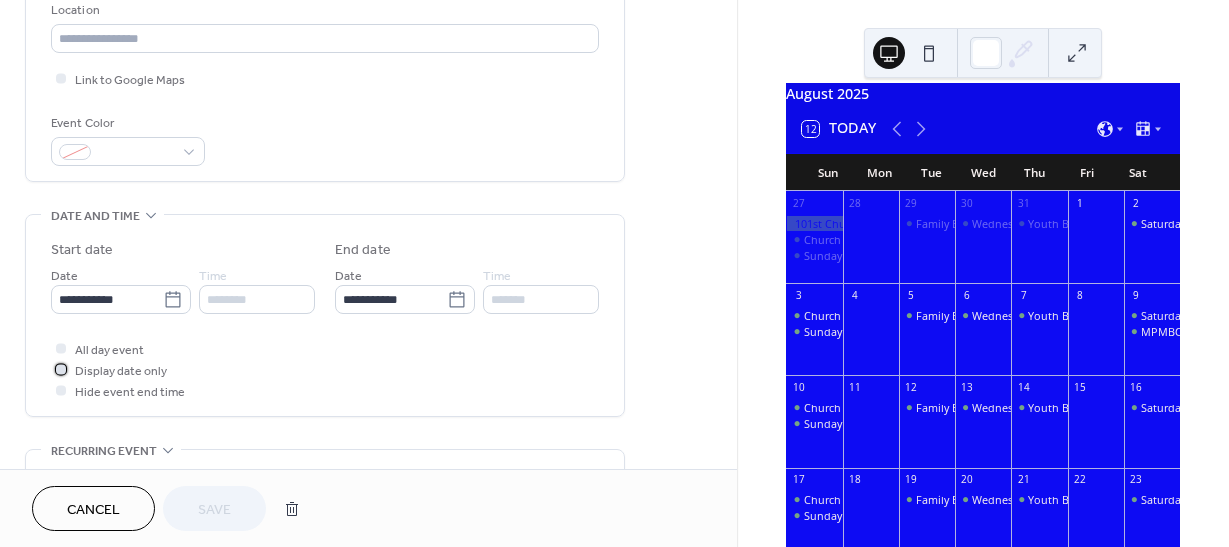 click 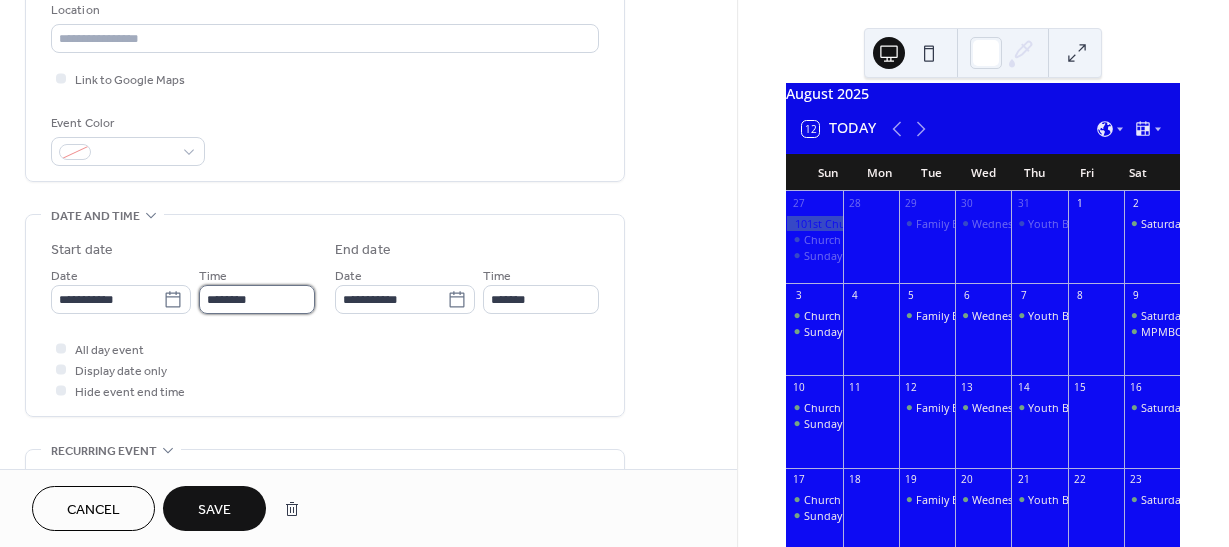 click on "********" at bounding box center (257, 299) 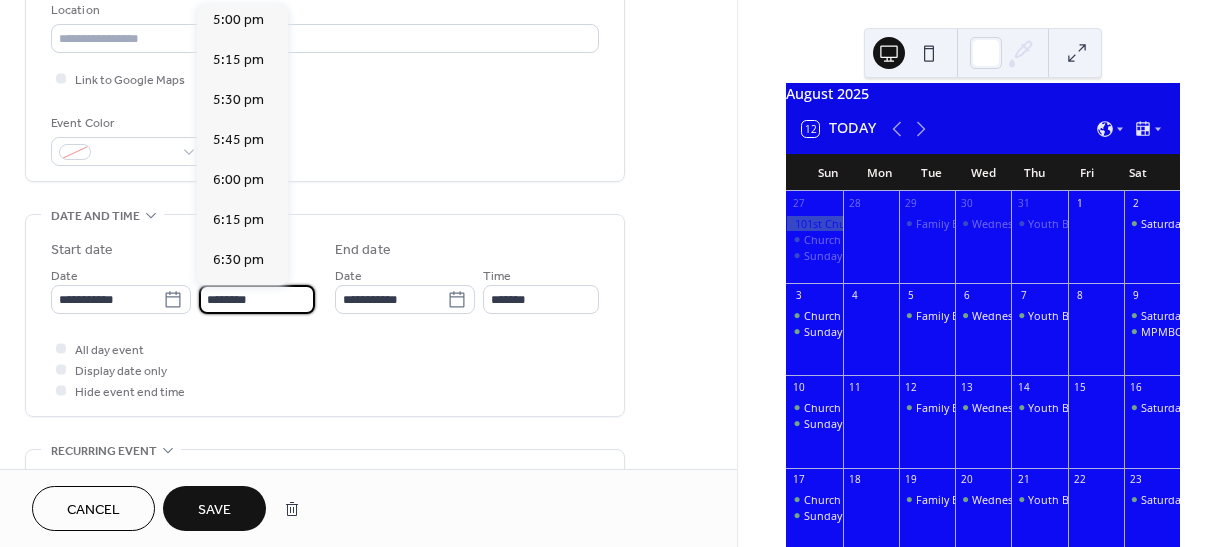 scroll, scrollTop: 2749, scrollLeft: 0, axis: vertical 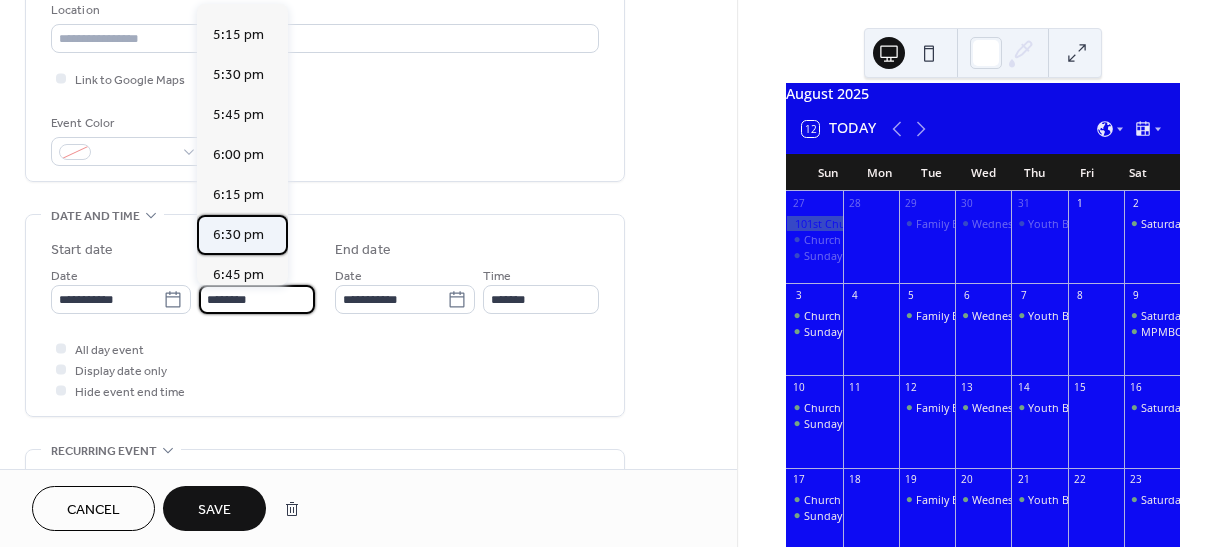 click on "6:30 pm" at bounding box center [238, 235] 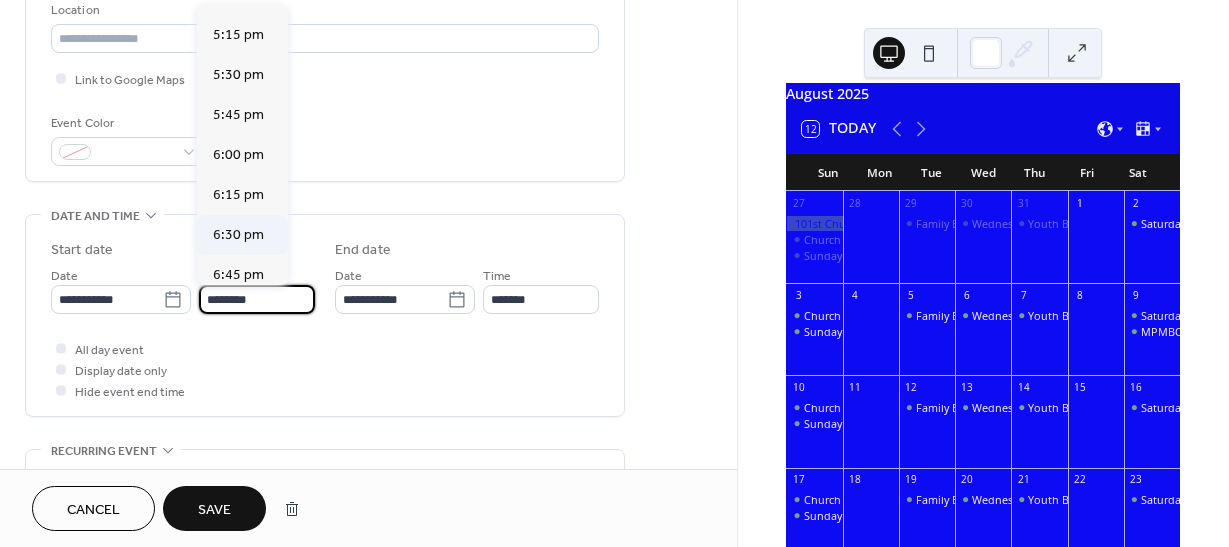 type on "*******" 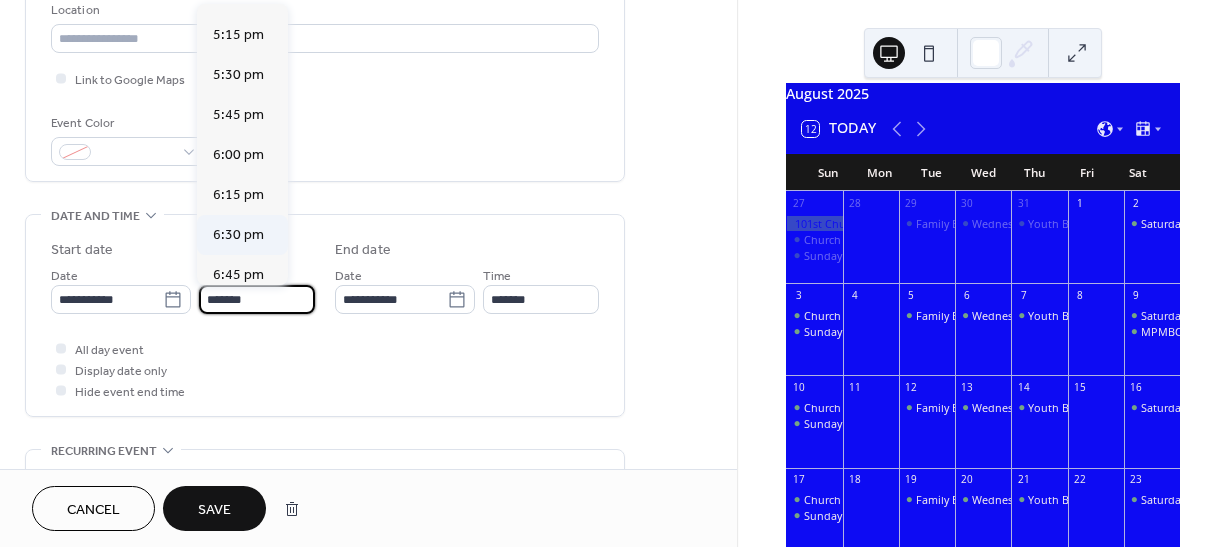 type on "*******" 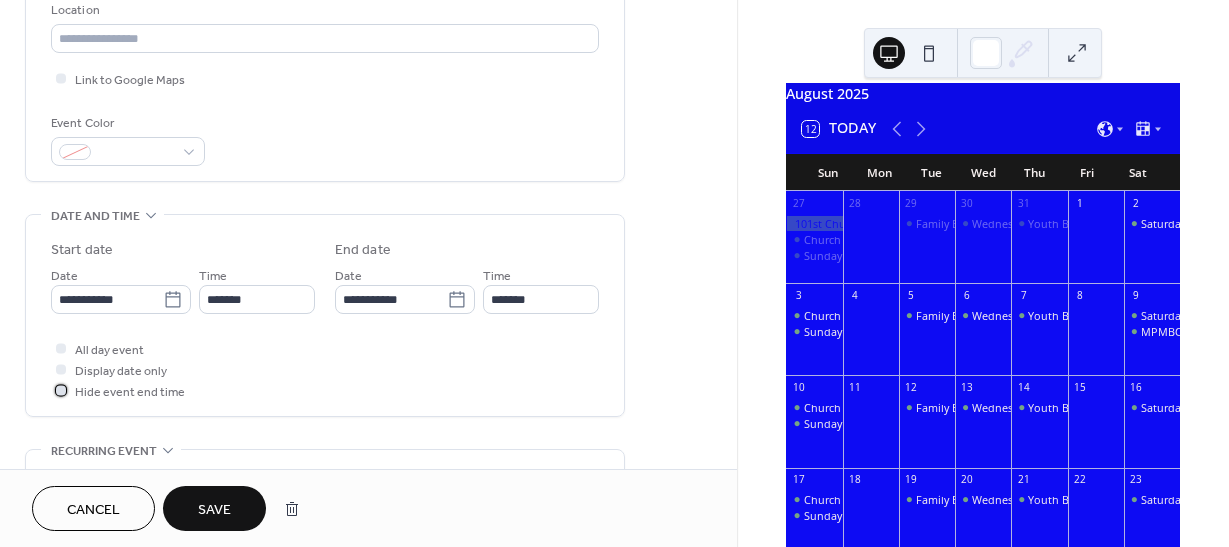 click at bounding box center (61, 390) 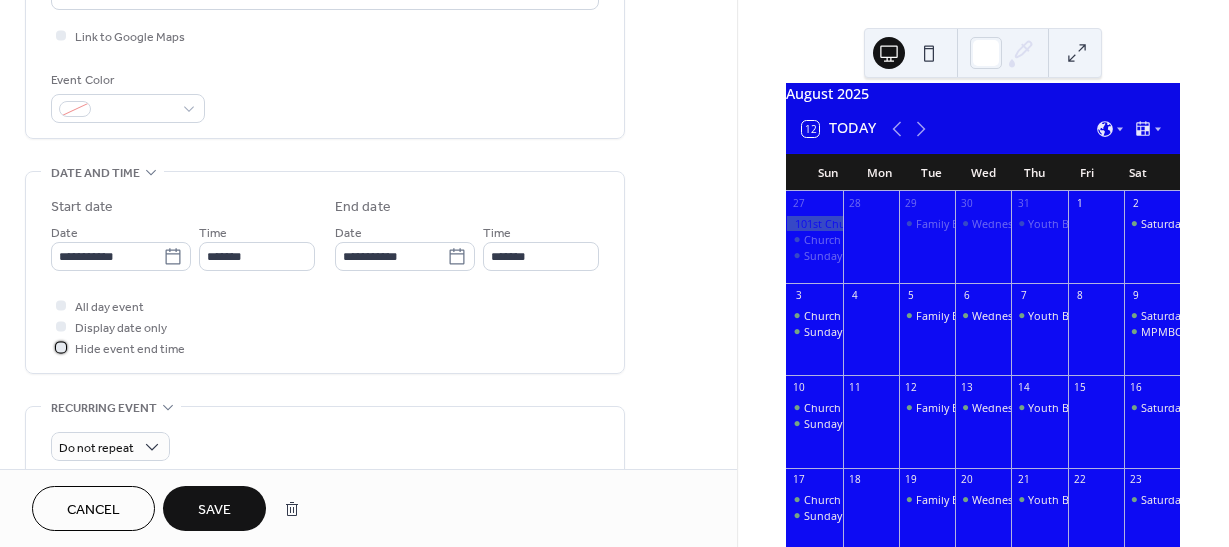 scroll, scrollTop: 730, scrollLeft: 0, axis: vertical 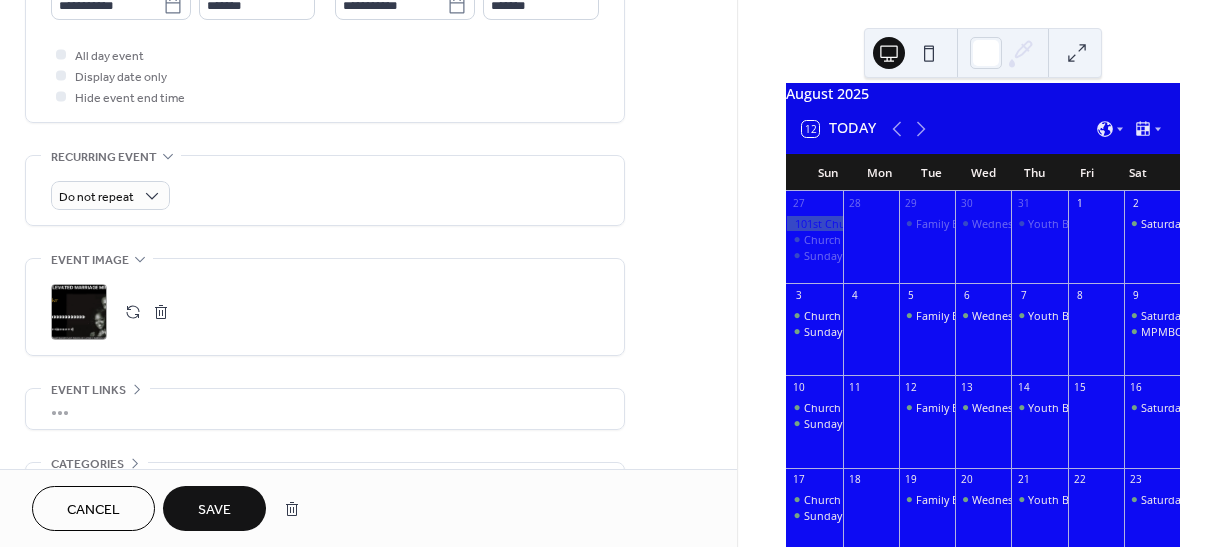 click on "Save" at bounding box center [214, 510] 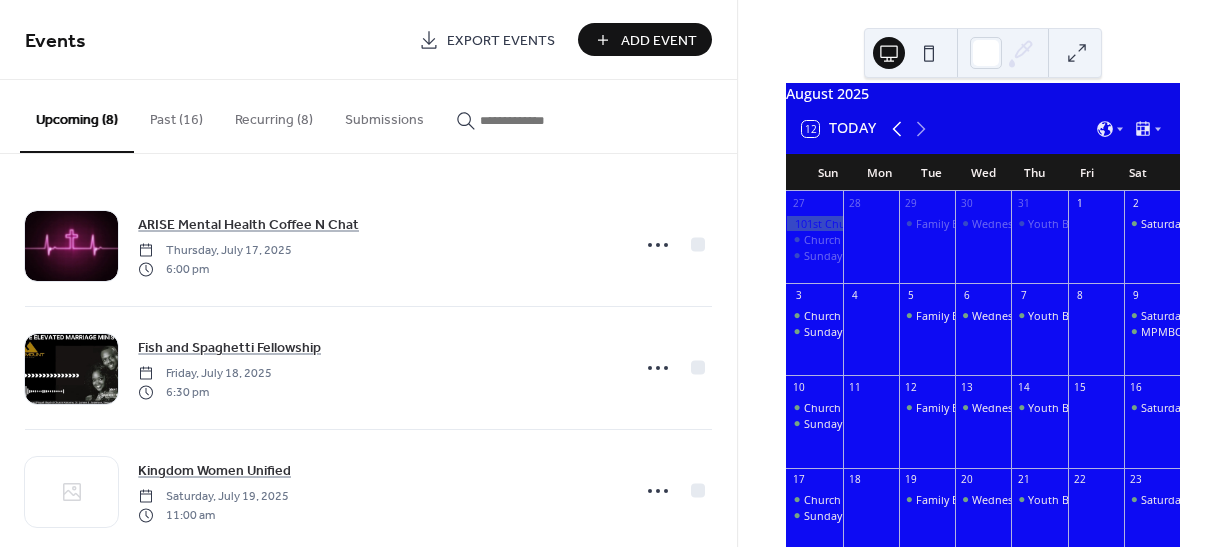 click 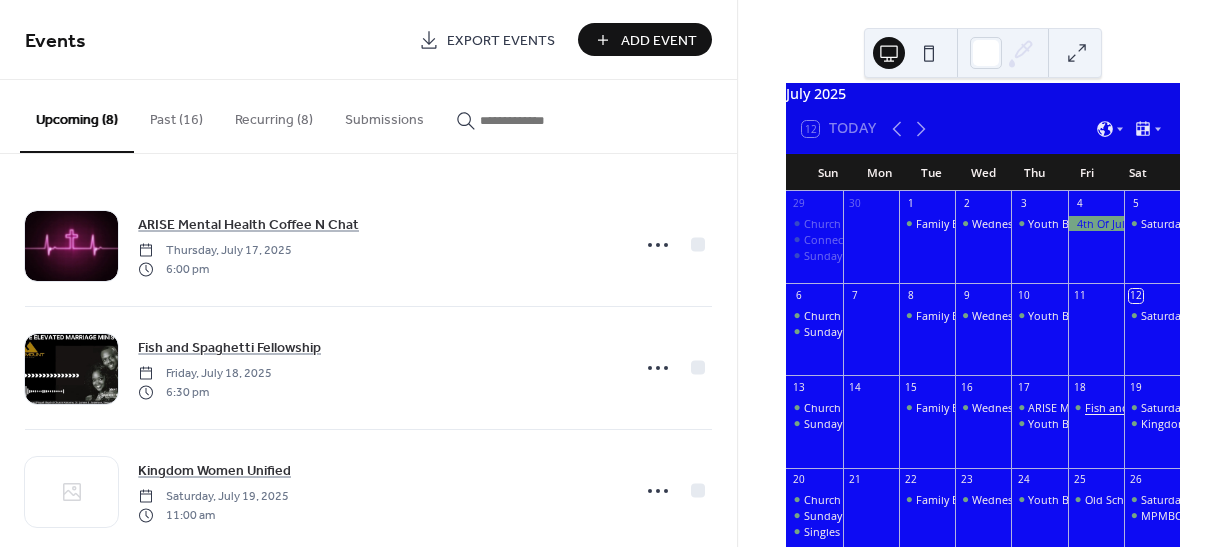 click on "Fish and Spaghetti Fellowship" at bounding box center [1162, 407] 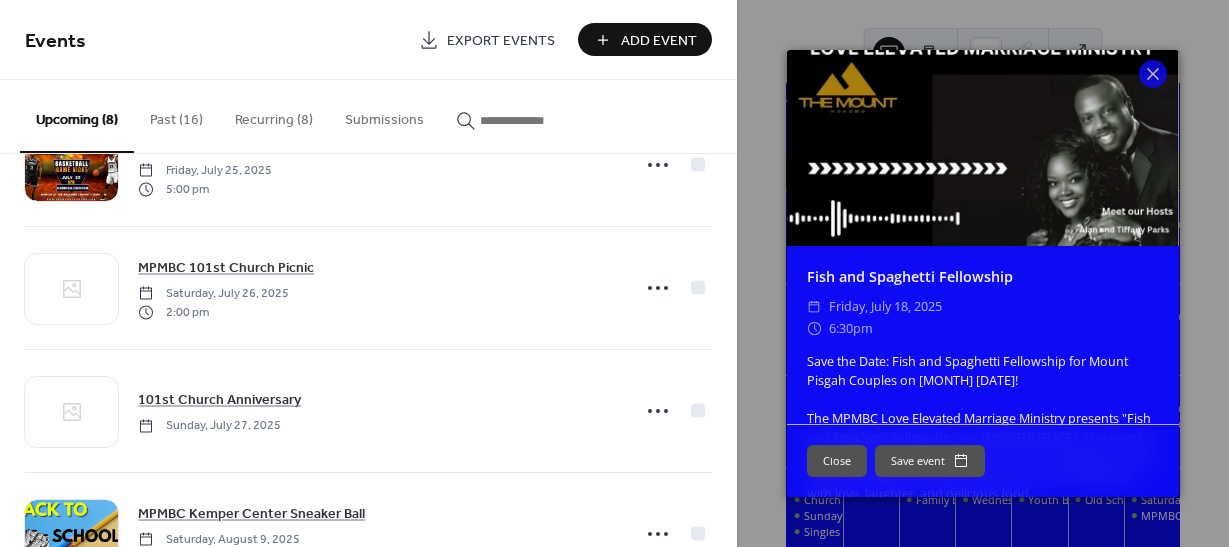 scroll, scrollTop: 650, scrollLeft: 0, axis: vertical 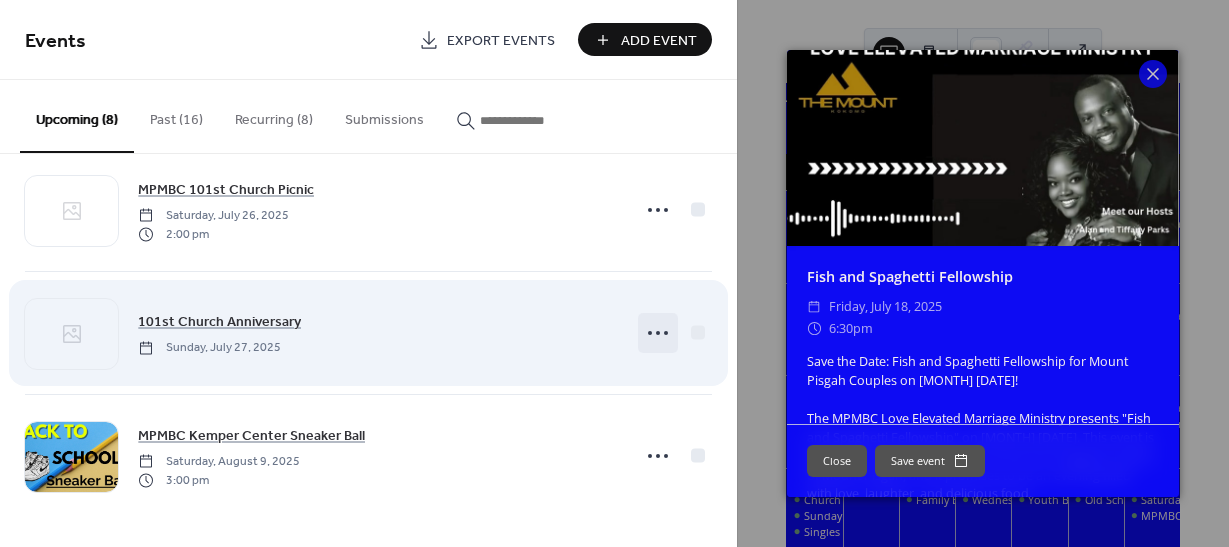 click 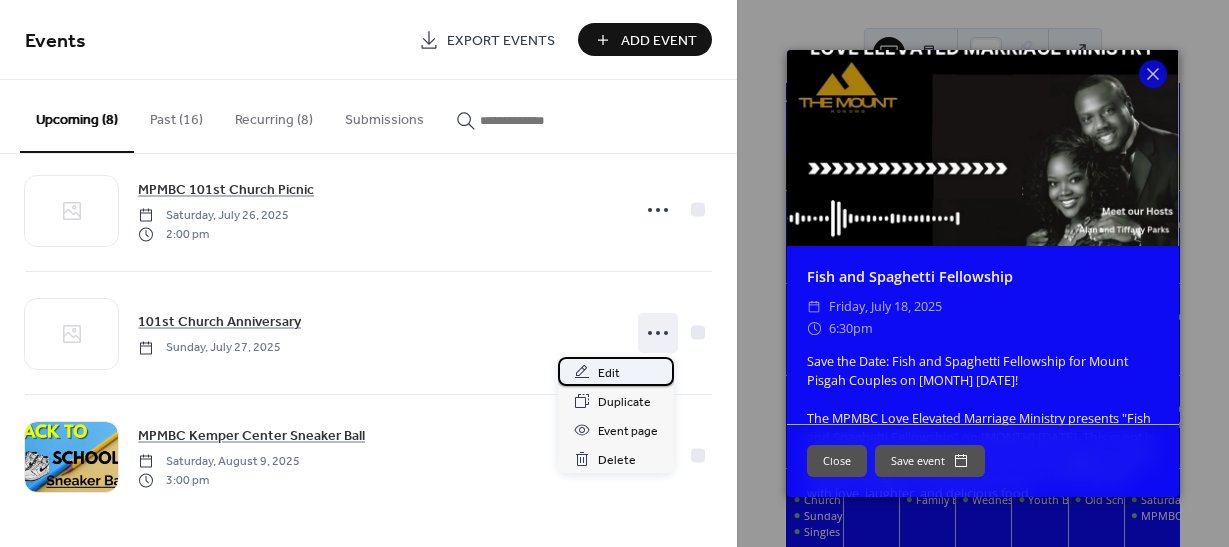 click on "Edit" at bounding box center (609, 373) 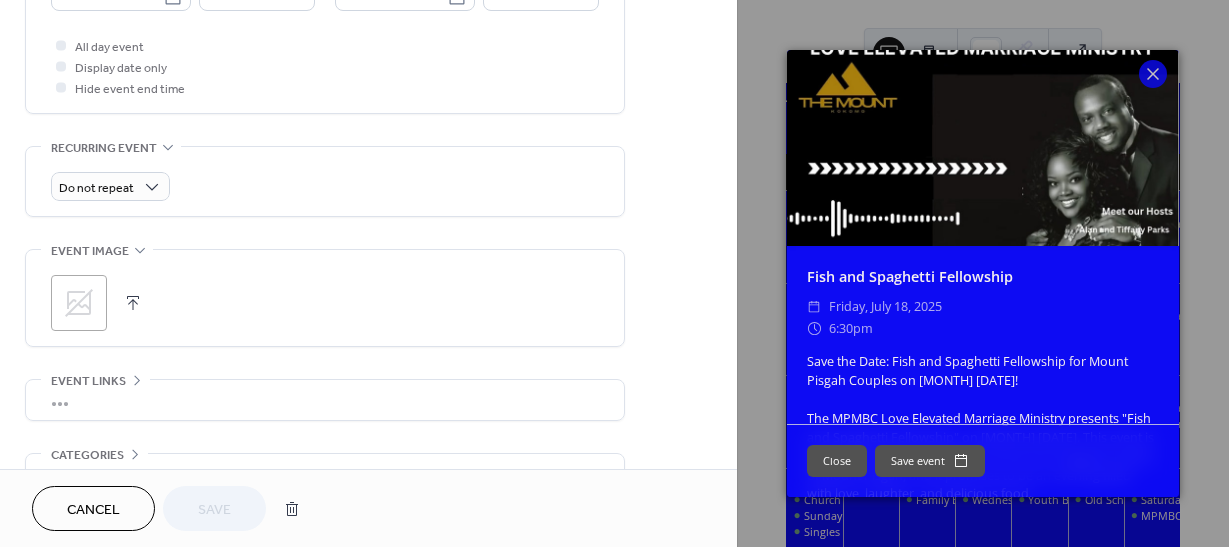 scroll, scrollTop: 741, scrollLeft: 0, axis: vertical 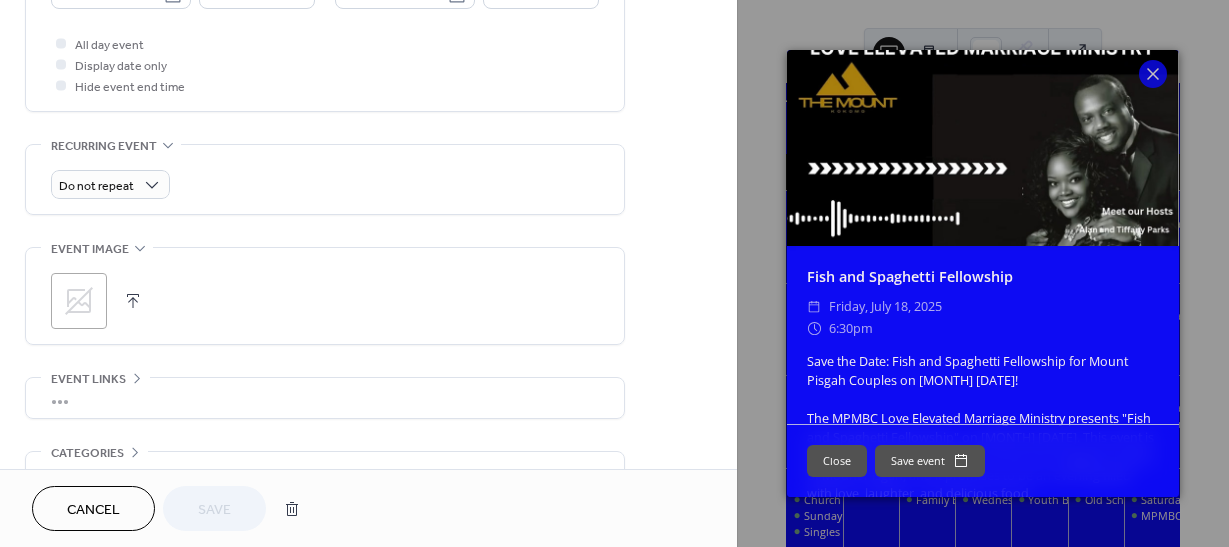click 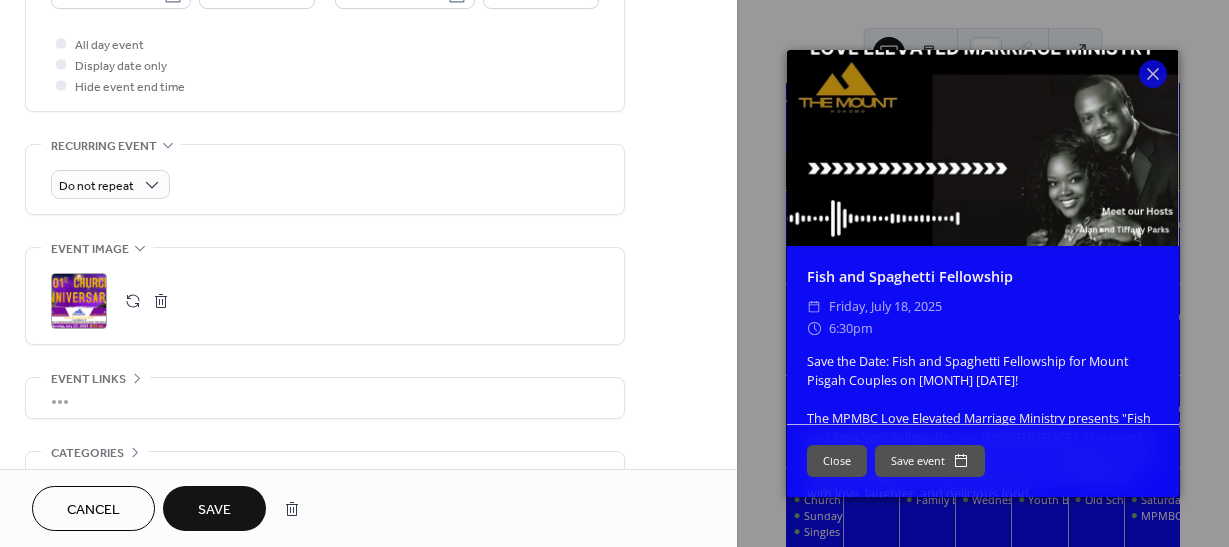 click on "Save" at bounding box center [214, 510] 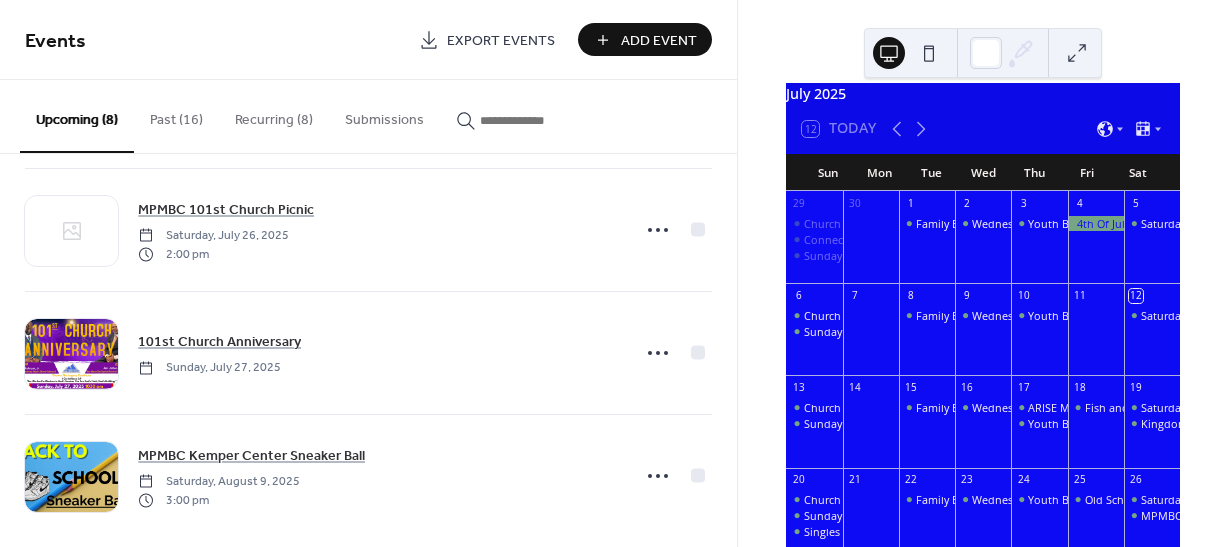 scroll, scrollTop: 650, scrollLeft: 0, axis: vertical 